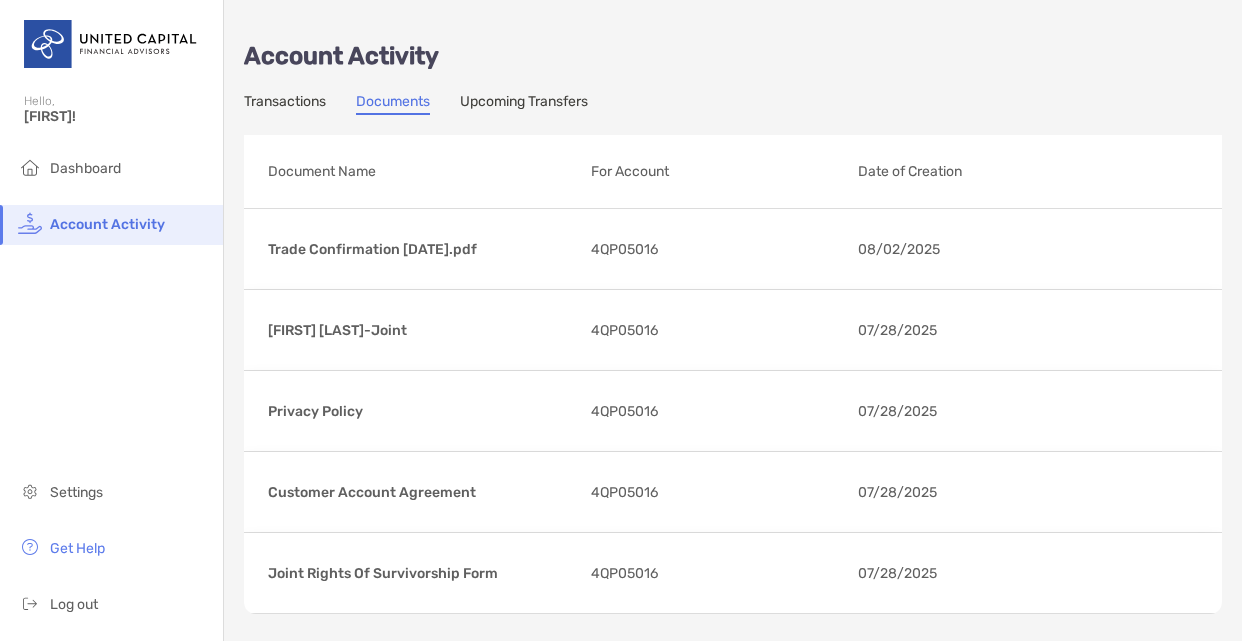 scroll, scrollTop: 0, scrollLeft: 0, axis: both 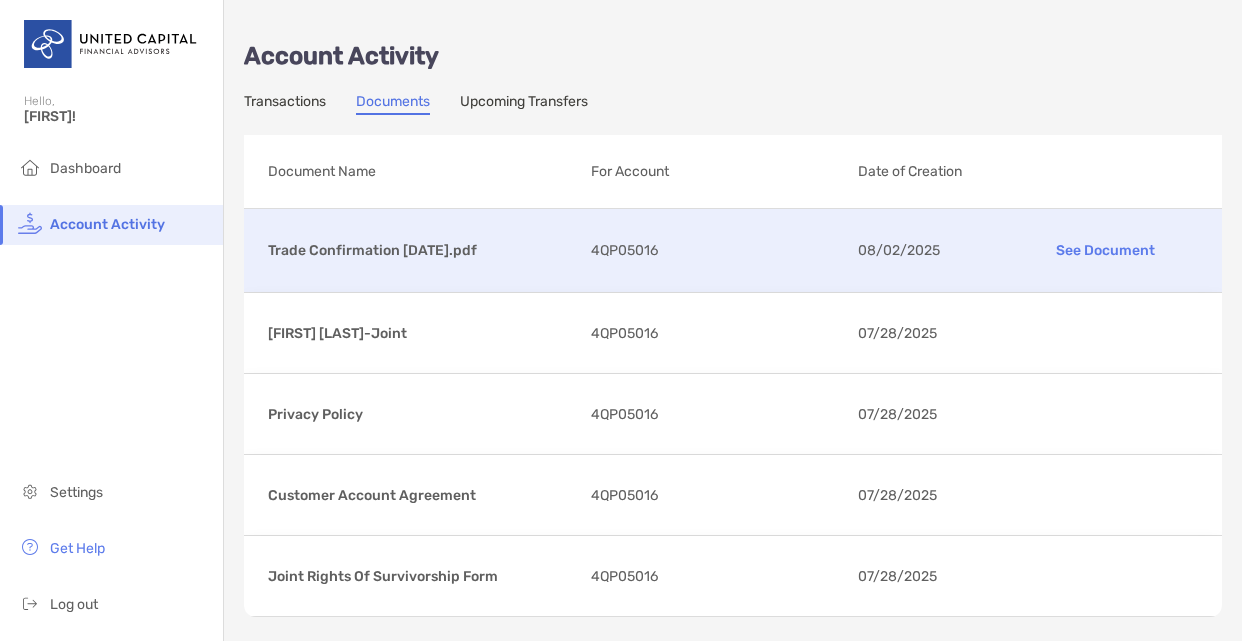 click on "Trade Confirmation [DATE].pdf" at bounding box center (421, 250) 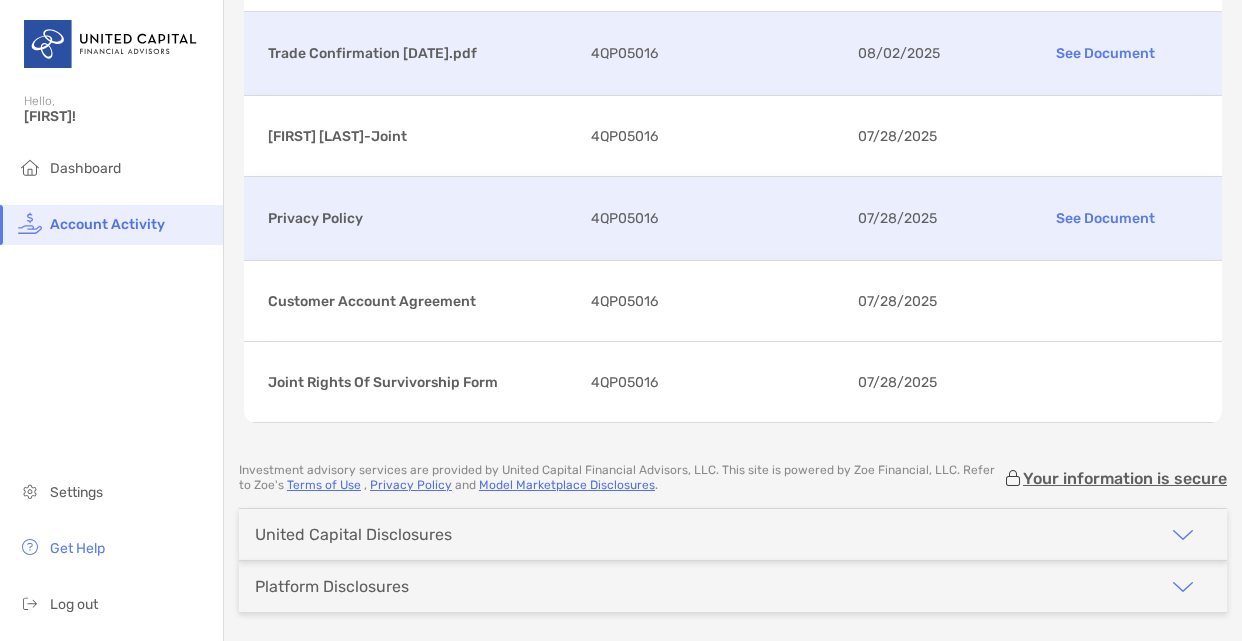 scroll, scrollTop: 260, scrollLeft: 0, axis: vertical 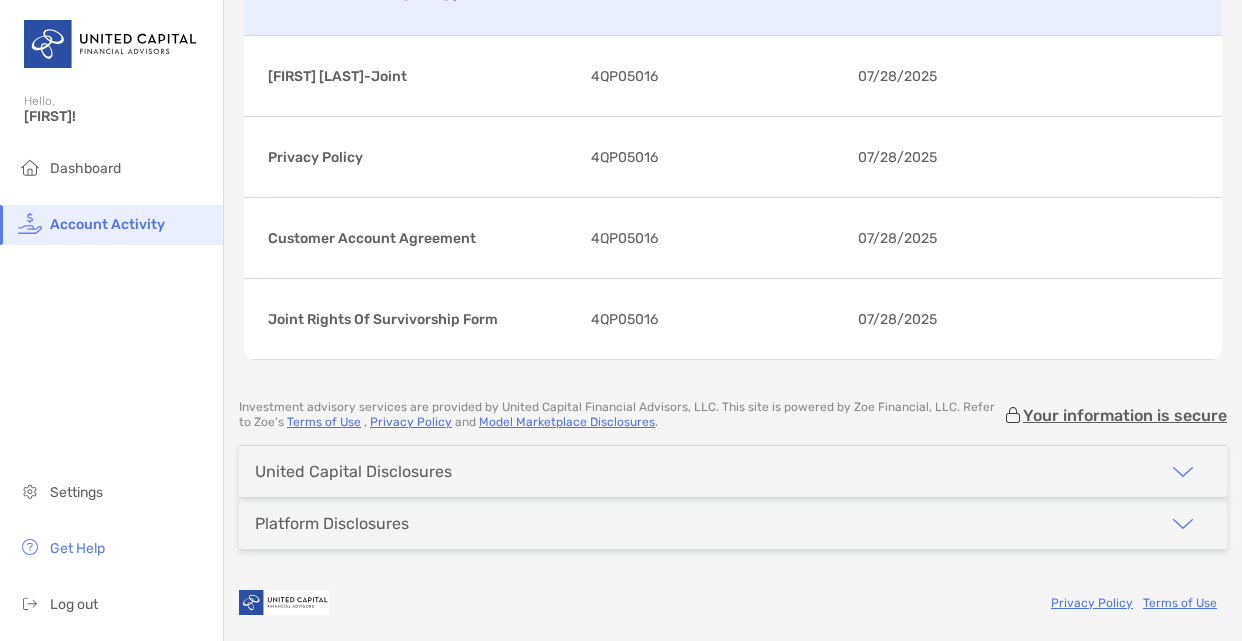 click on "United Capital Disclosures" at bounding box center [733, 471] 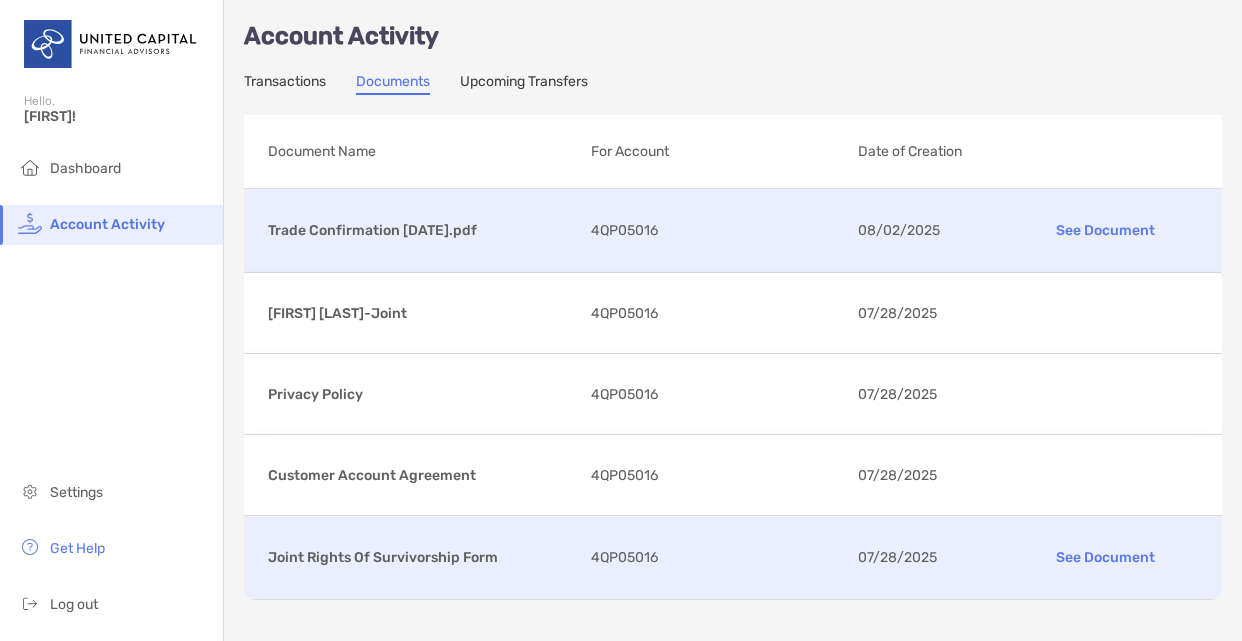 scroll, scrollTop: 0, scrollLeft: 0, axis: both 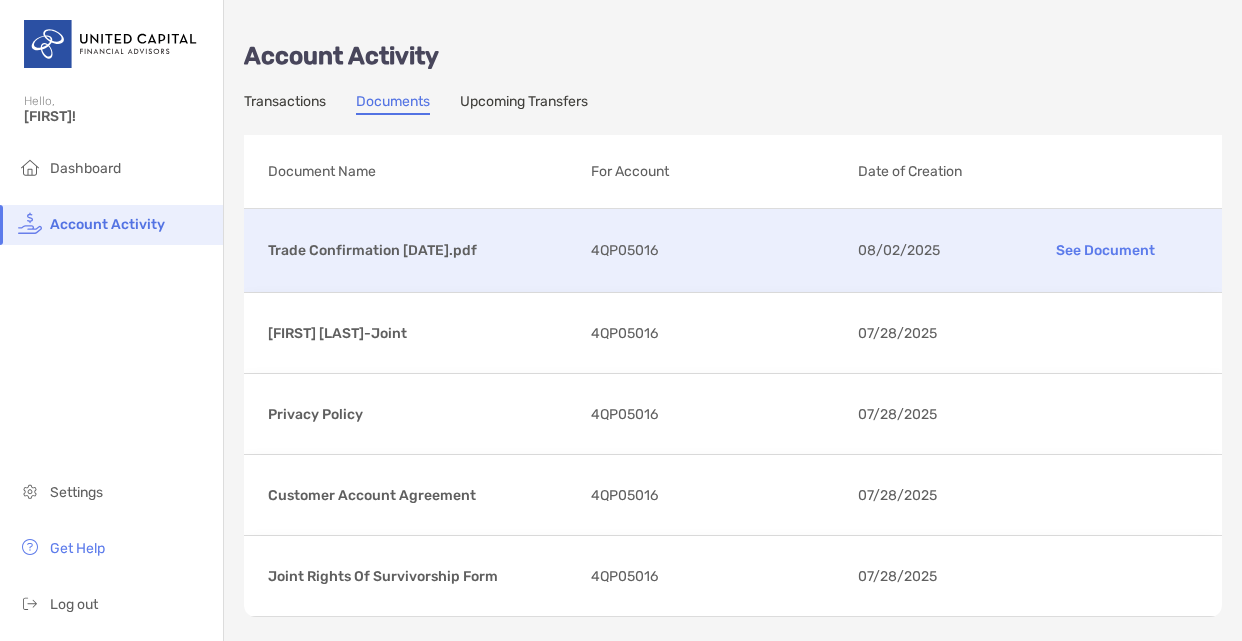 click on "Upcoming Transfers" at bounding box center [524, 104] 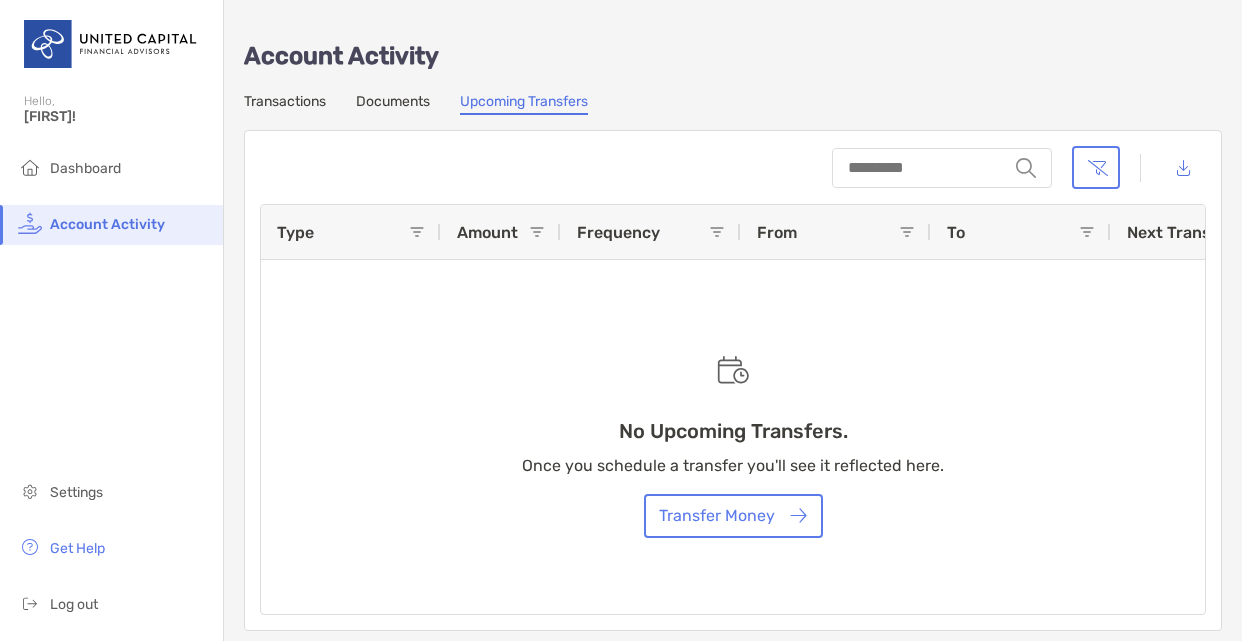 click on "Transactions" at bounding box center (285, 104) 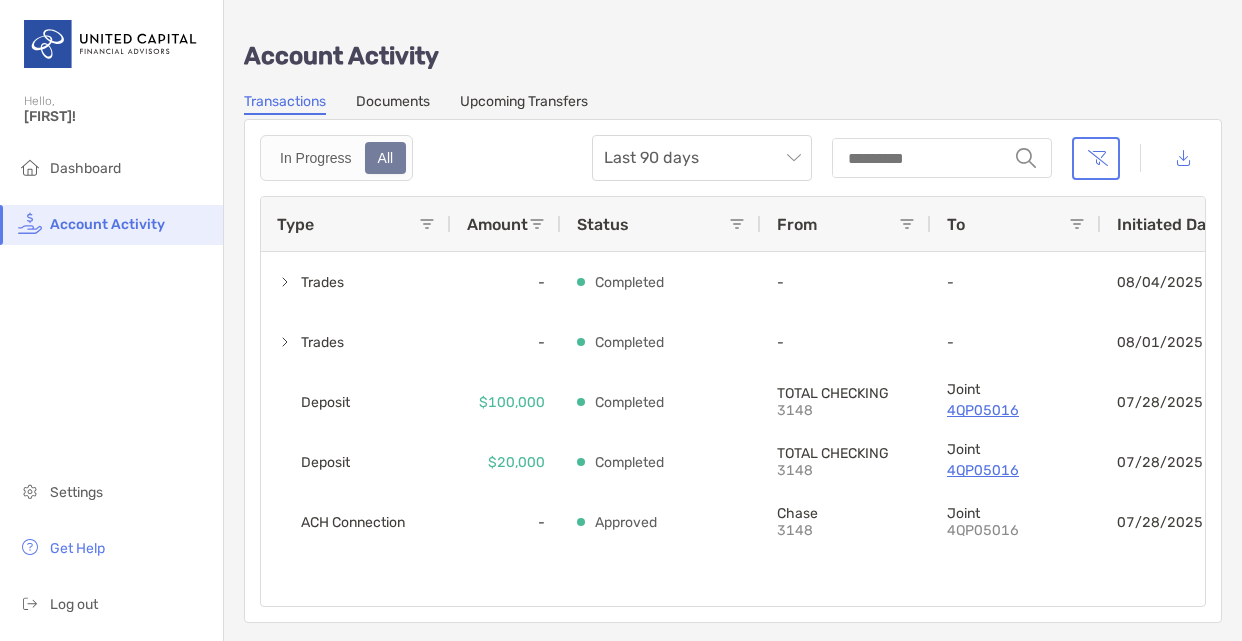 click on "Documents" at bounding box center (393, 104) 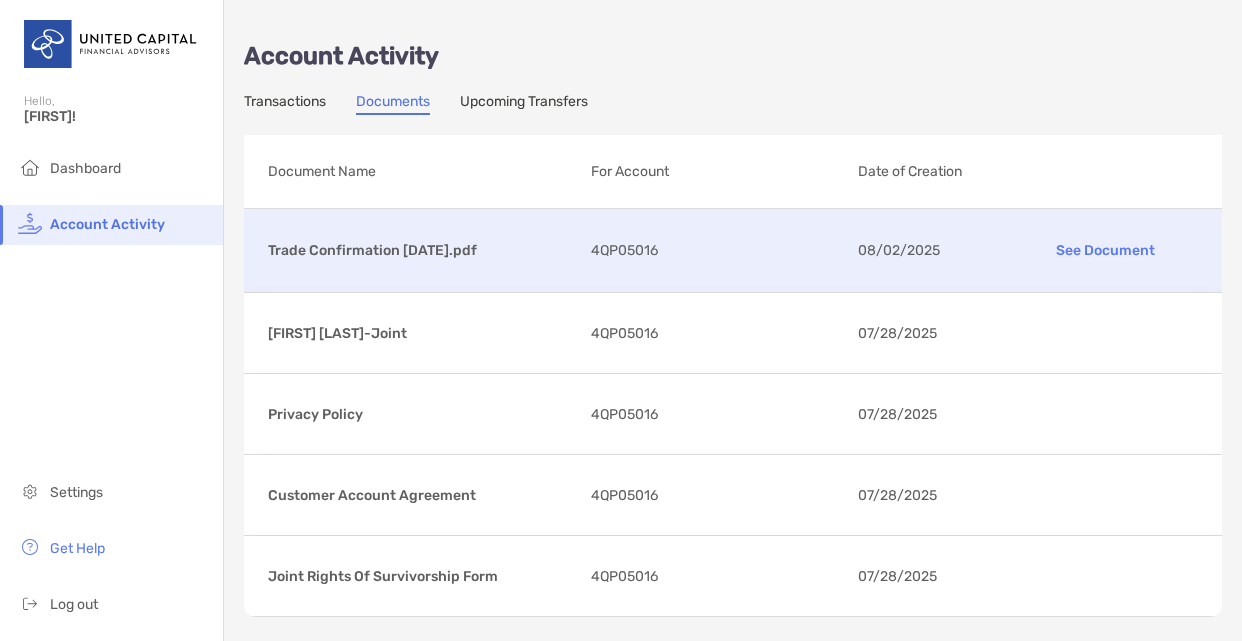 click on "Trade Confirmation [DATE].pdf" at bounding box center (421, 250) 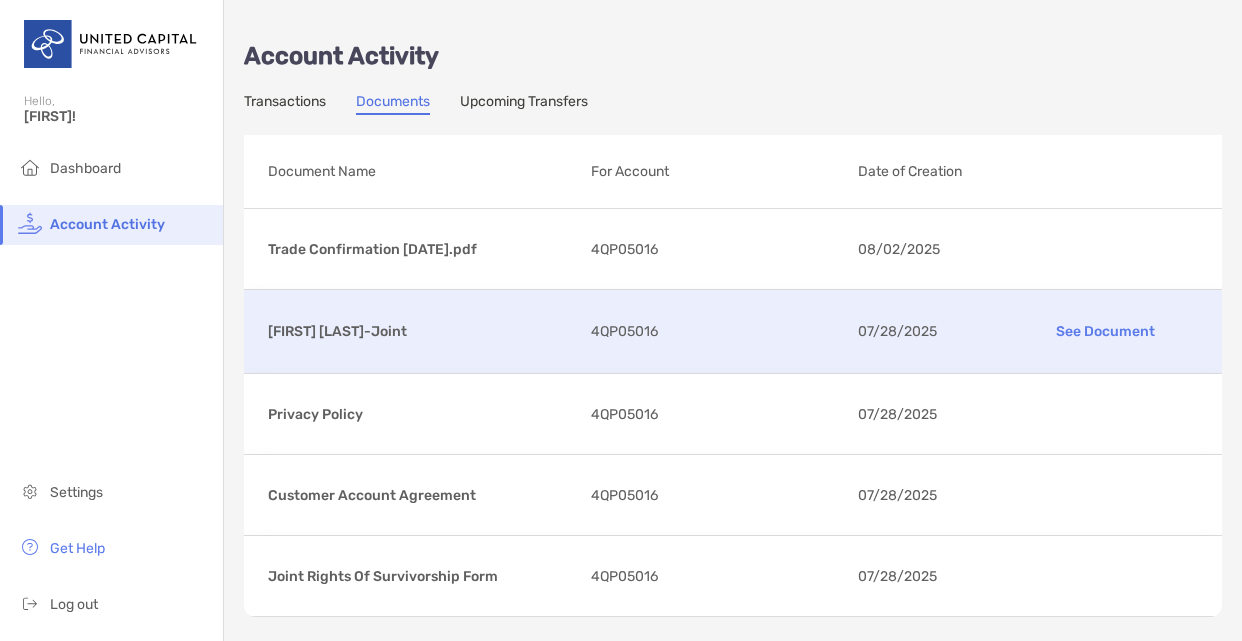 click on "[NAME]" at bounding box center [421, 331] 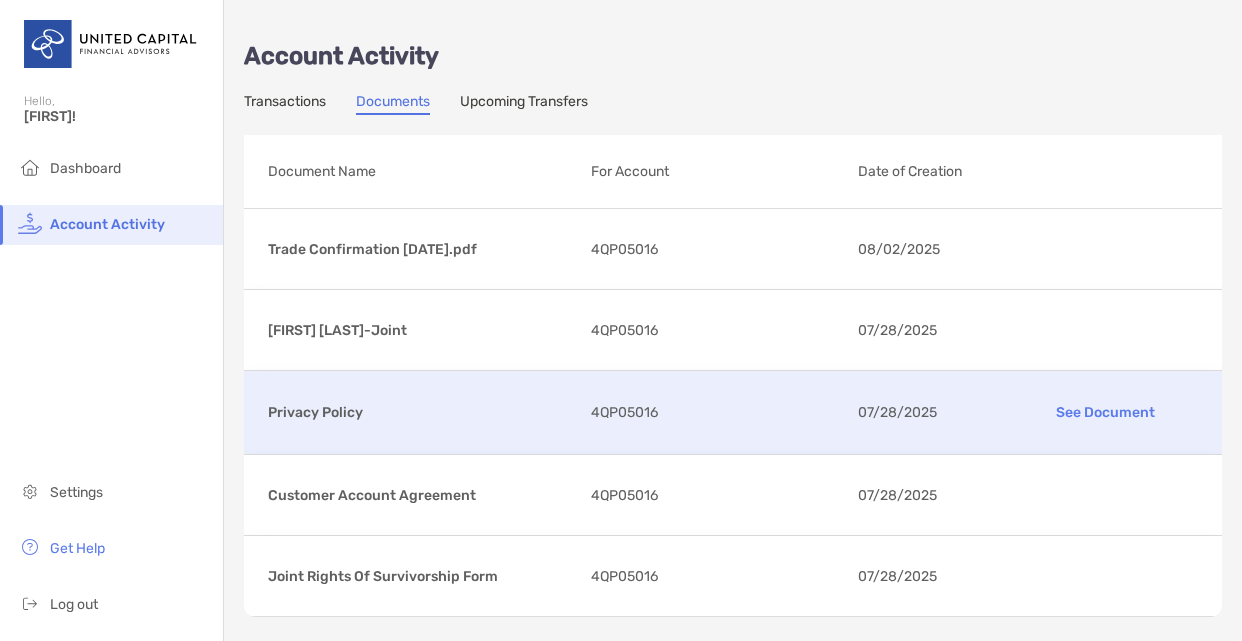 click on "Privacy Policy" at bounding box center [421, 412] 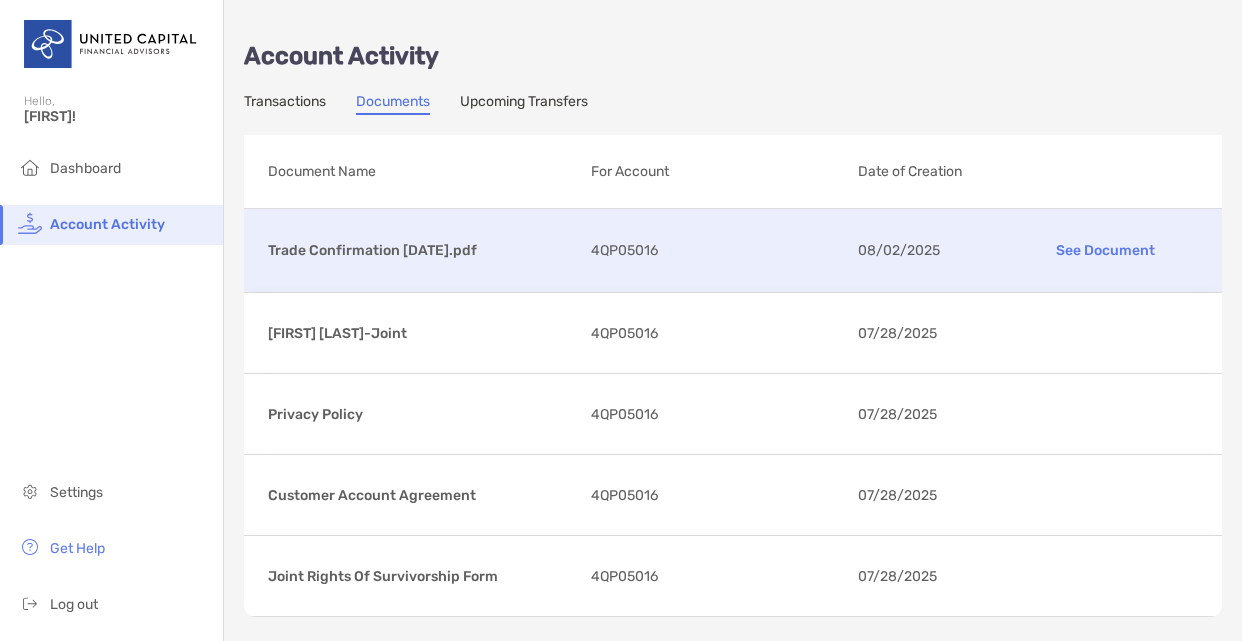 click on "Trade Confirmation [DATE].pdf" at bounding box center [421, 250] 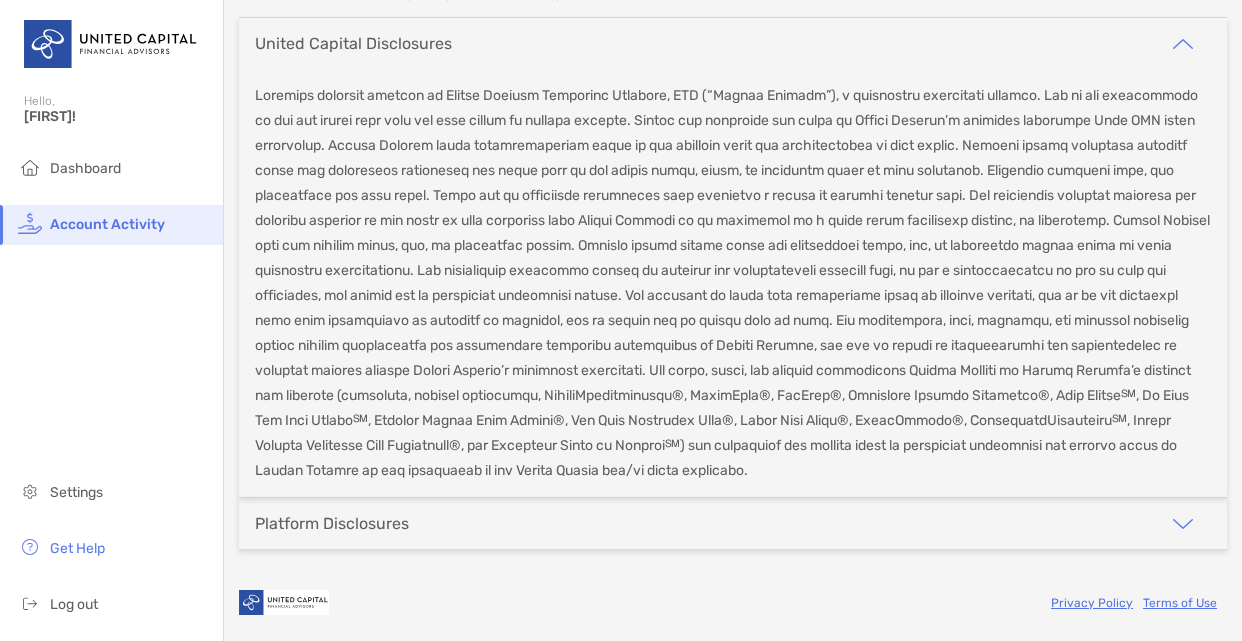 scroll, scrollTop: 0, scrollLeft: 0, axis: both 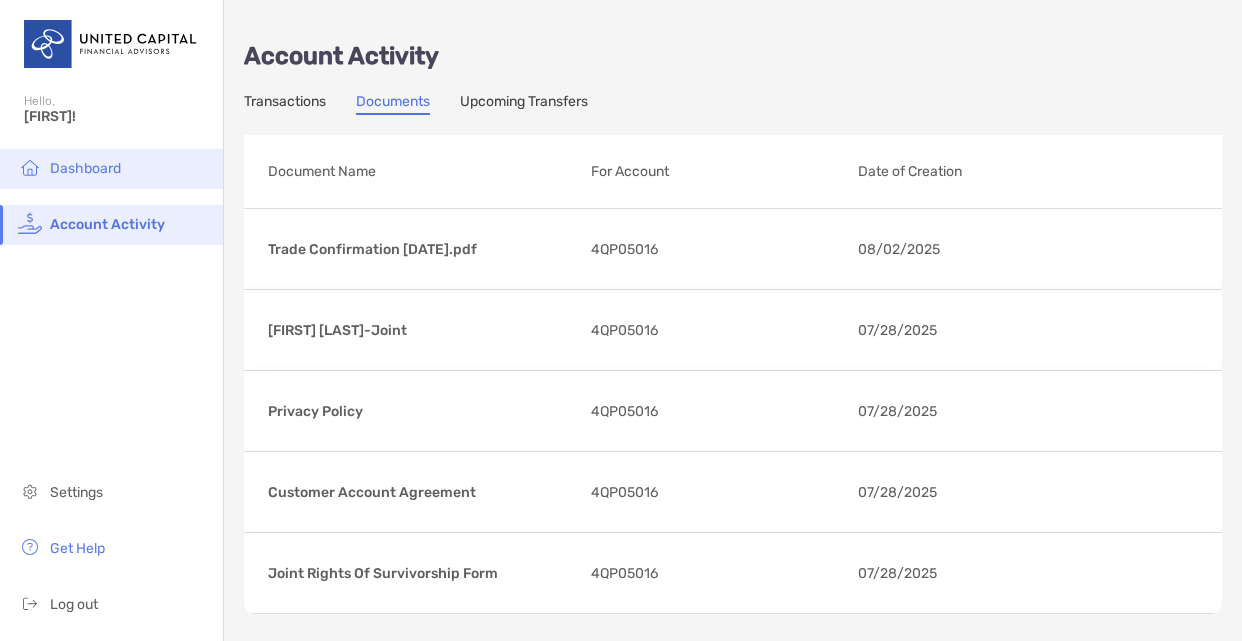 click on "Dashboard" at bounding box center [85, 168] 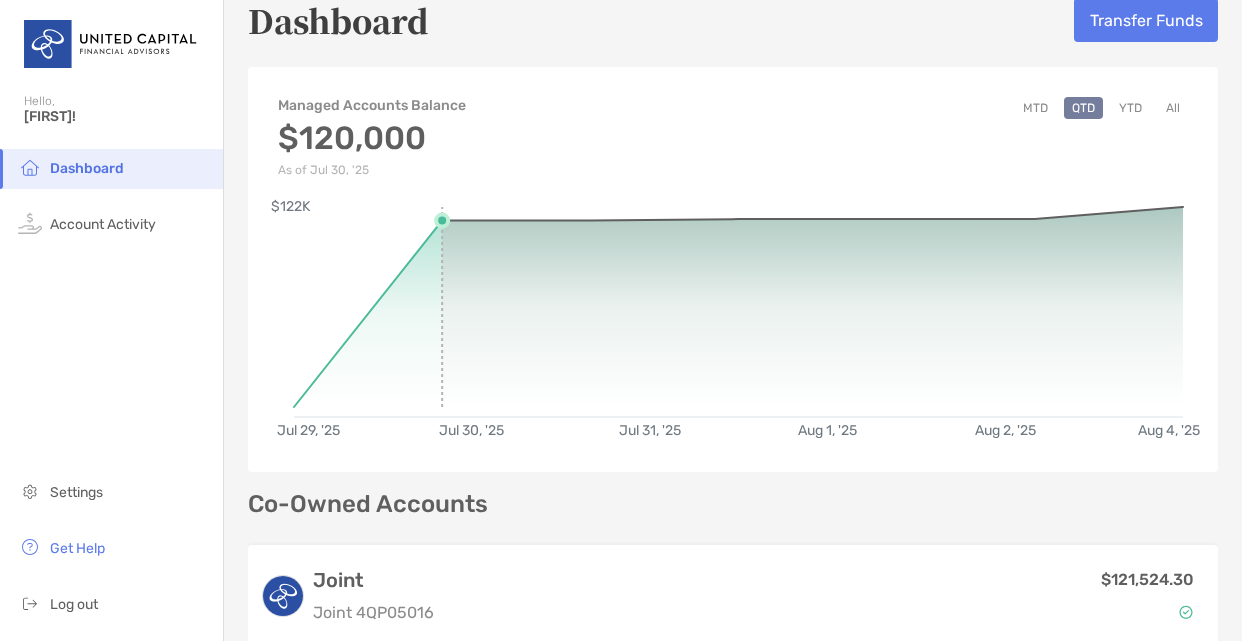 scroll, scrollTop: 0, scrollLeft: 0, axis: both 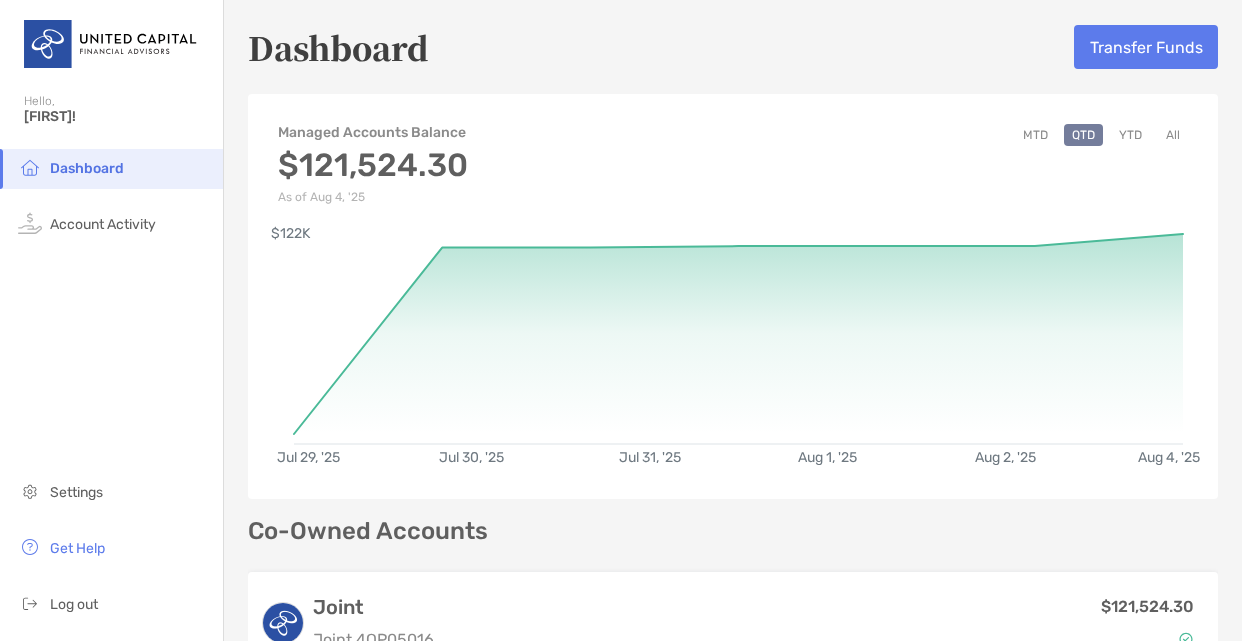 click on "MTD" at bounding box center [1035, 135] 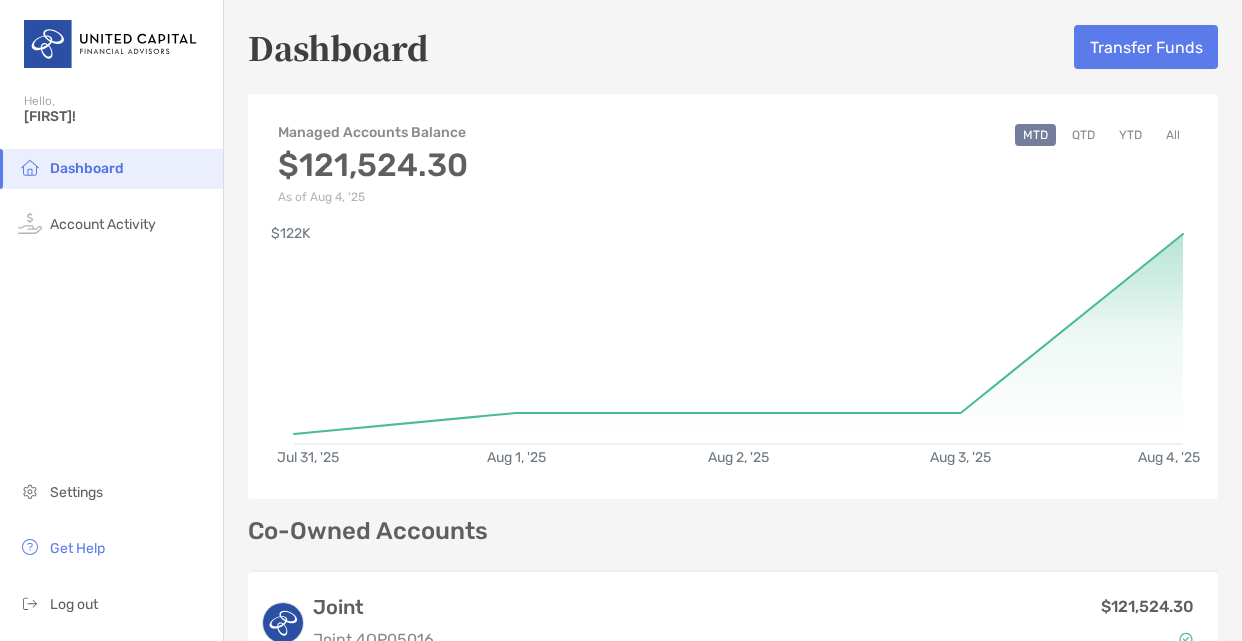 click on "All" at bounding box center [1173, 135] 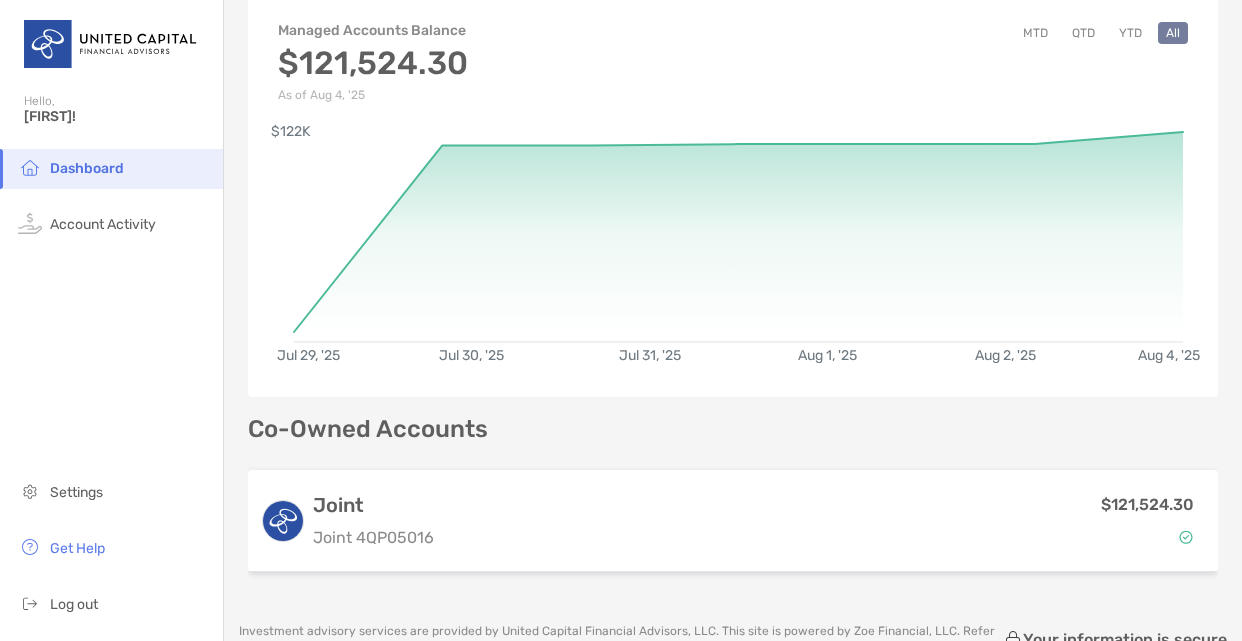 scroll, scrollTop: 0, scrollLeft: 0, axis: both 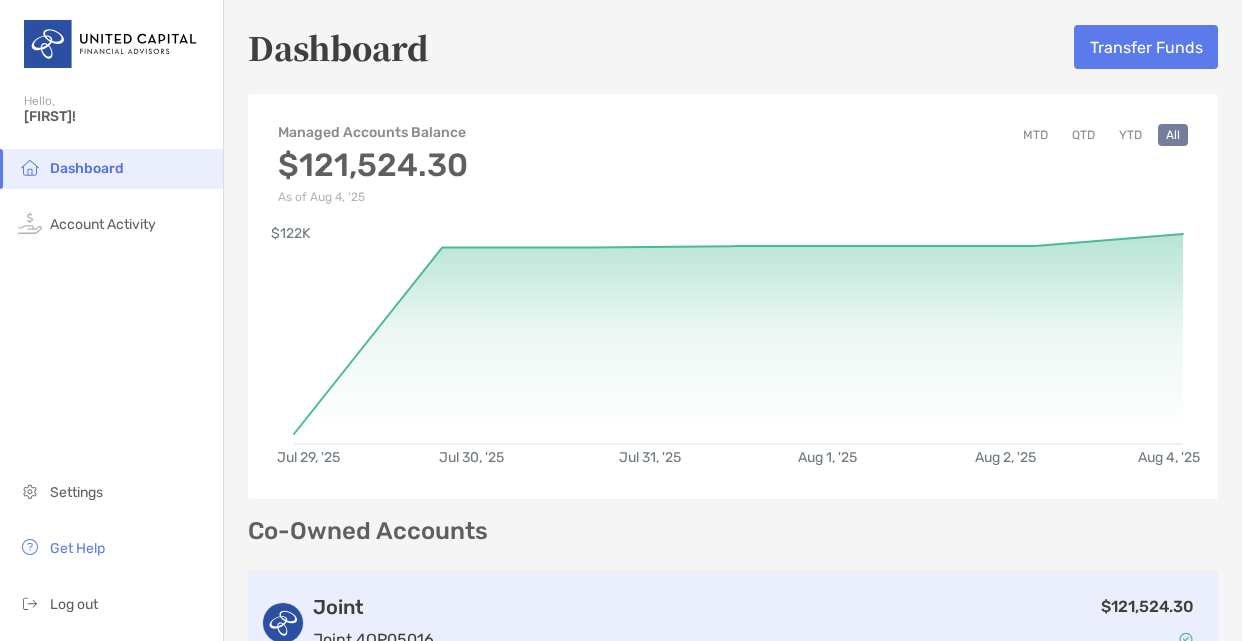 click on "$121,524.30" at bounding box center [824, 623] 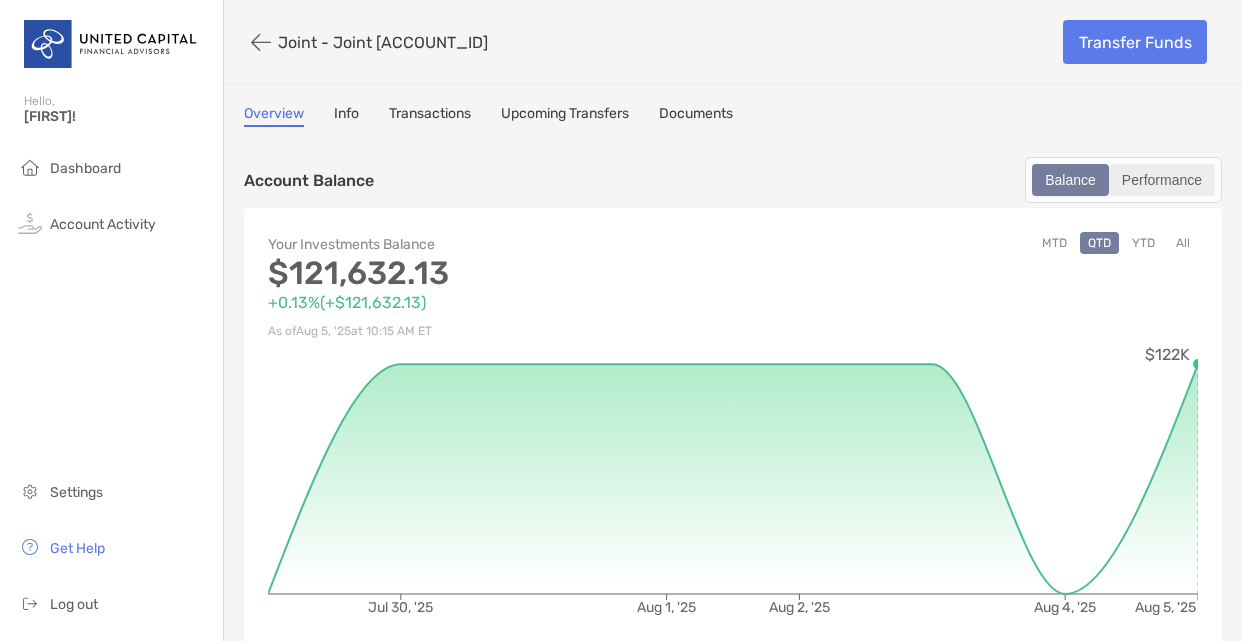 click on "Performance" at bounding box center [1162, 180] 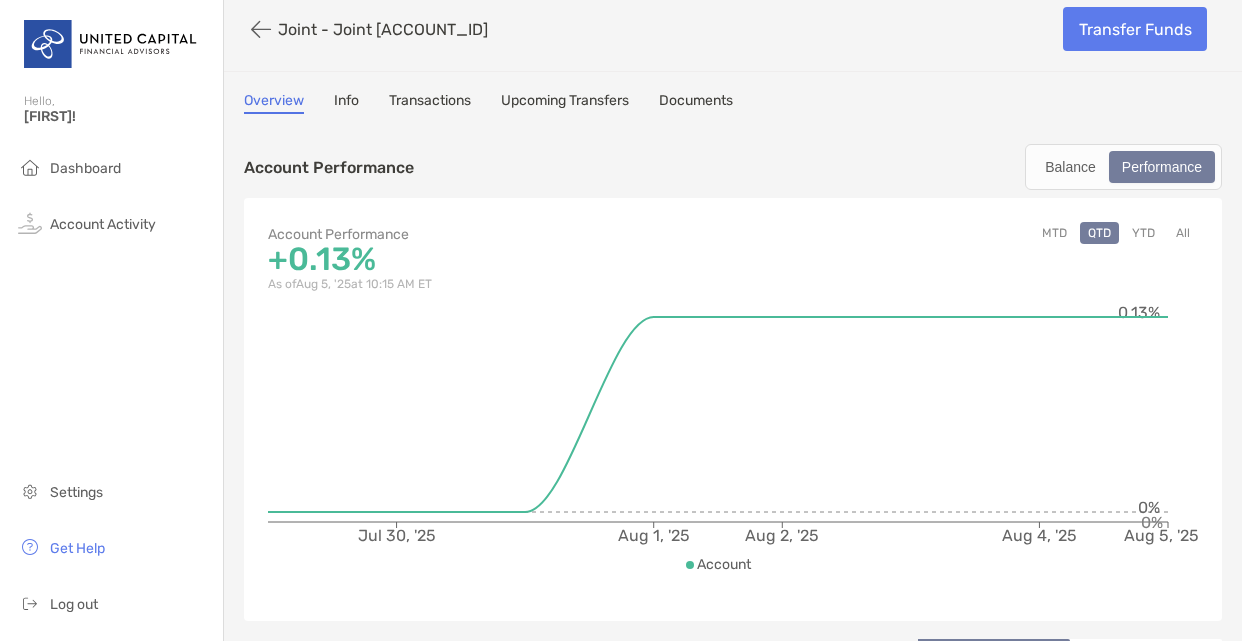 scroll, scrollTop: 0, scrollLeft: 0, axis: both 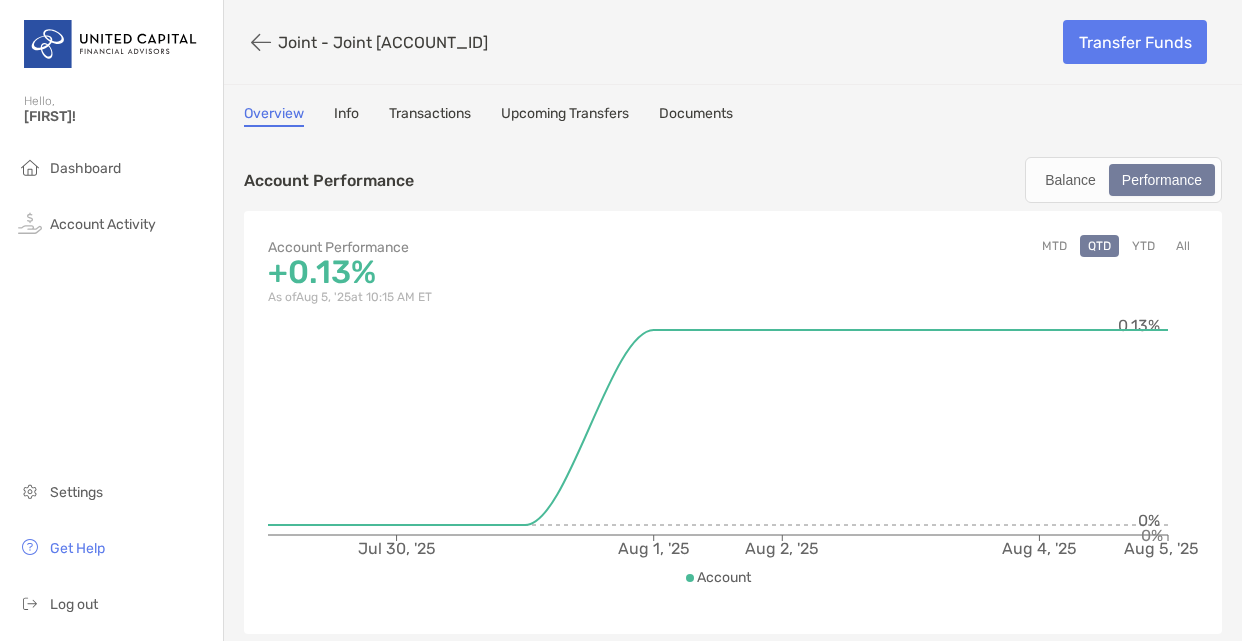 click on "Info" at bounding box center (346, 116) 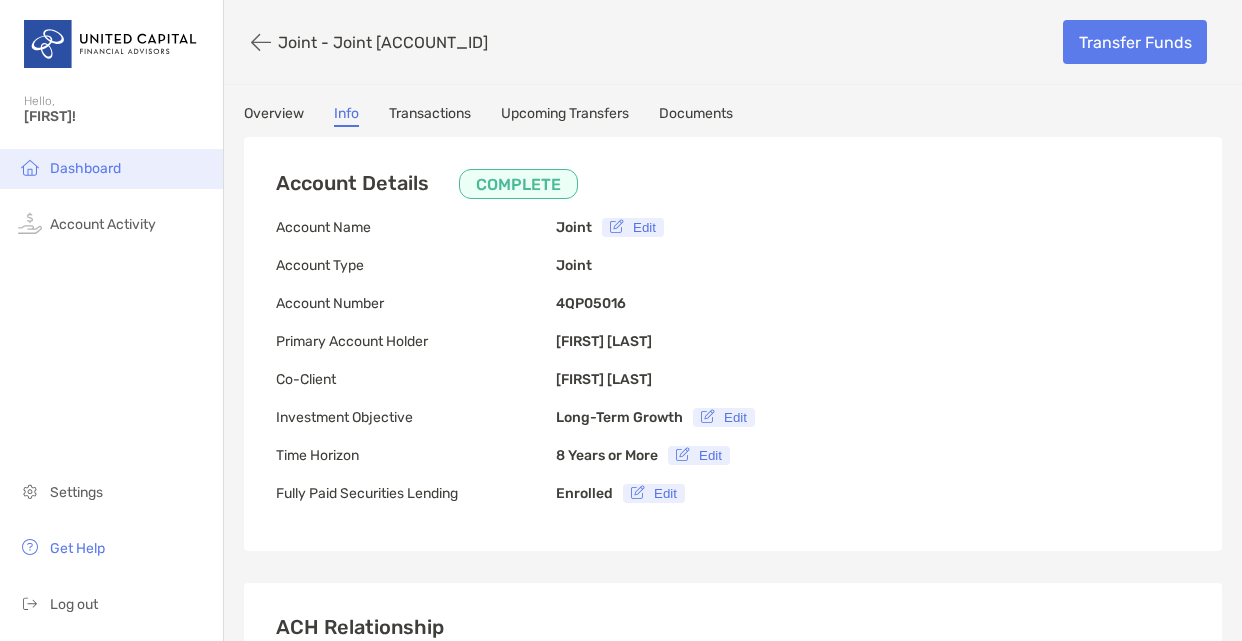 click on "Dashboard" at bounding box center (85, 168) 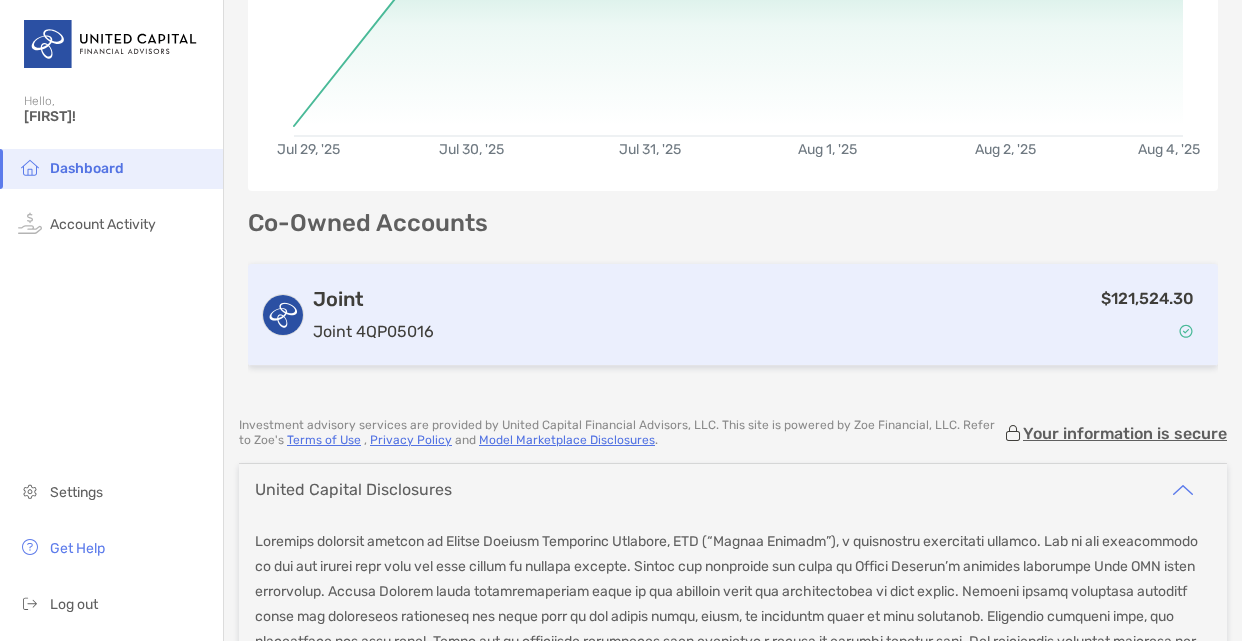 scroll, scrollTop: 284, scrollLeft: 0, axis: vertical 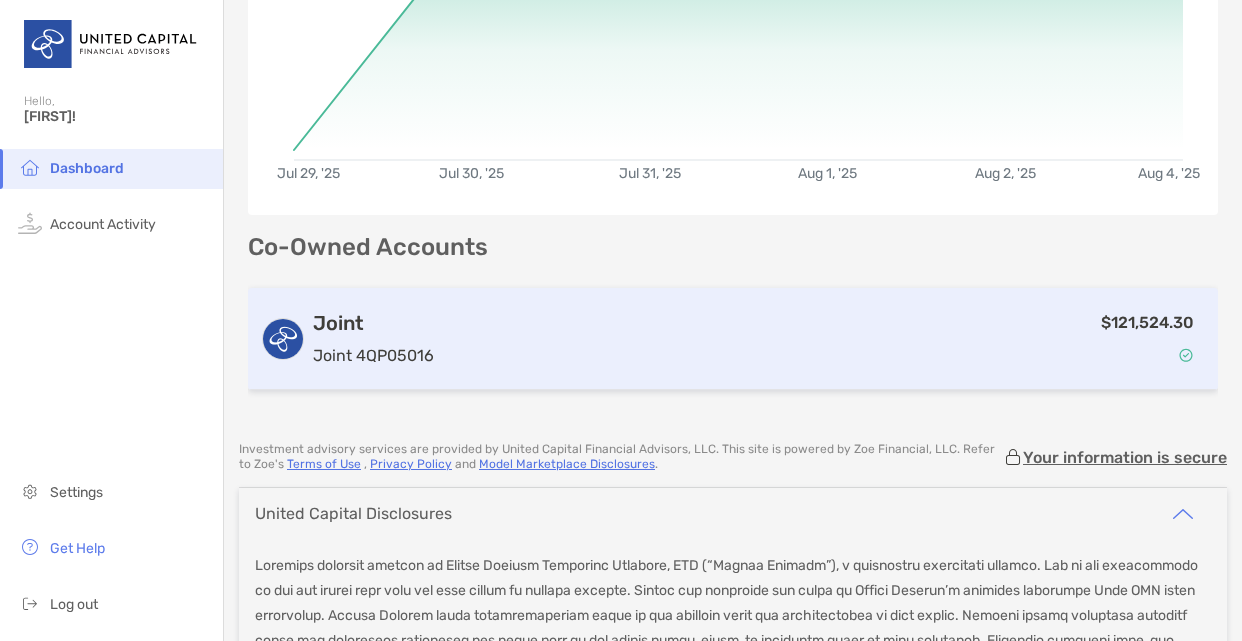 click on "$121,524.30" at bounding box center [824, 339] 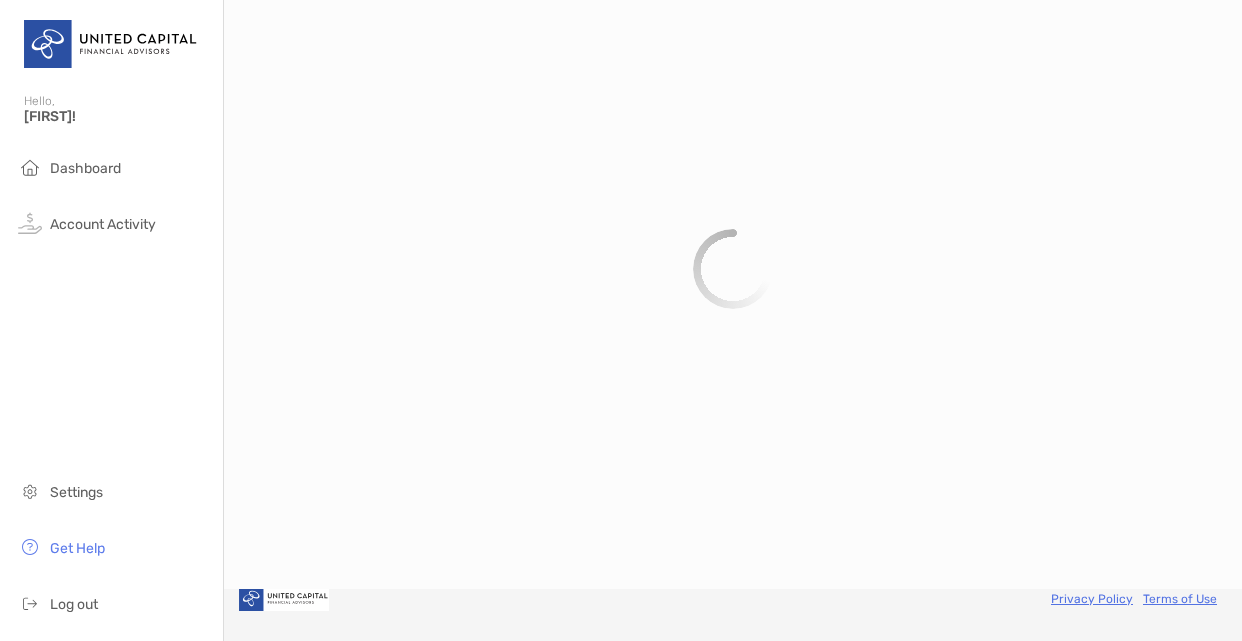 scroll, scrollTop: 0, scrollLeft: 0, axis: both 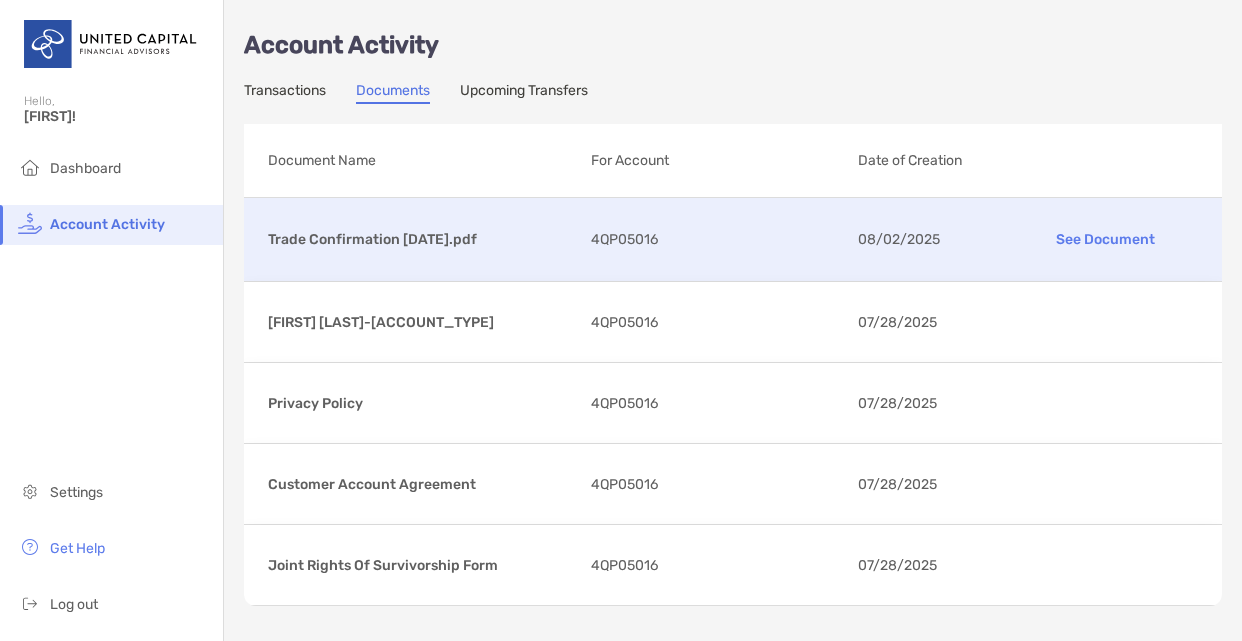 click on "Trade Confirmation [DATE].pdf See Document [ACCOUNT_NUM] [DATE]" at bounding box center (733, 239) 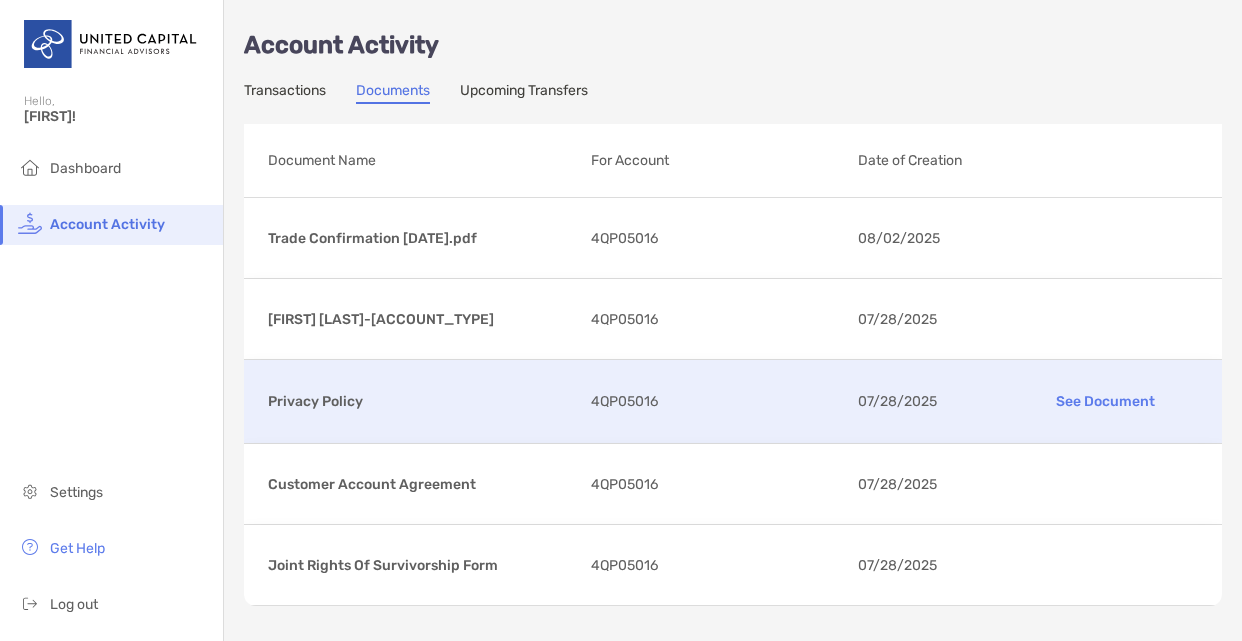 click on "4QP05016" at bounding box center (716, 401) 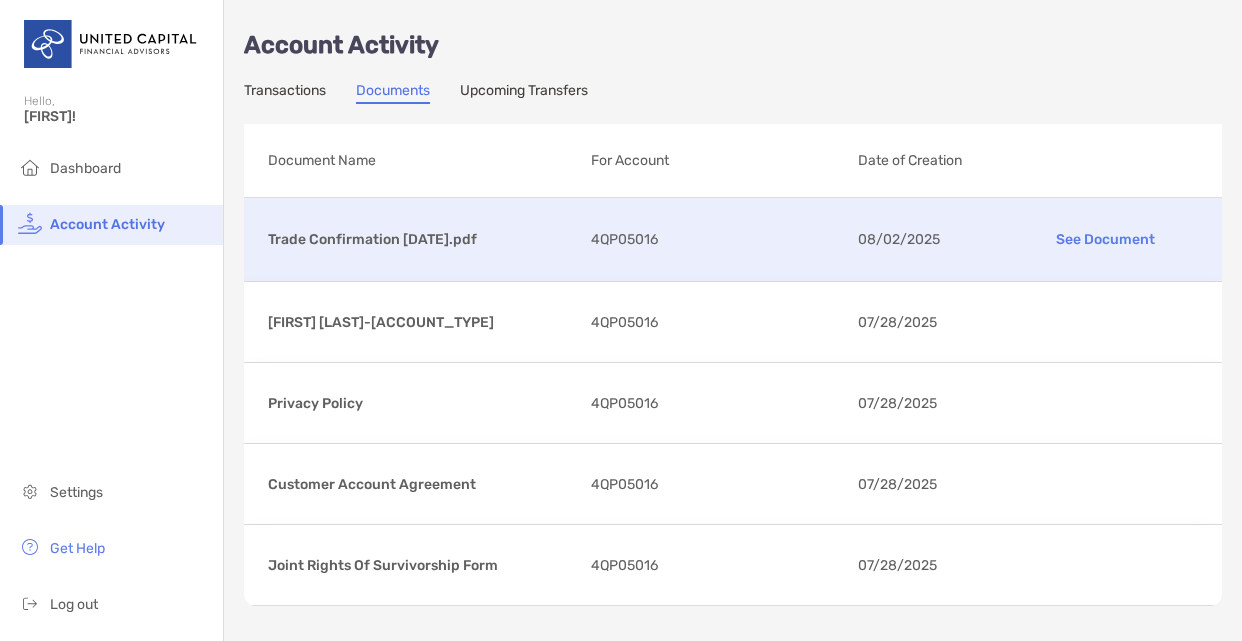 click on "Trade Confirmation [DATE].pdf See Document [ACCOUNT_NUM] [DATE]" at bounding box center (733, 239) 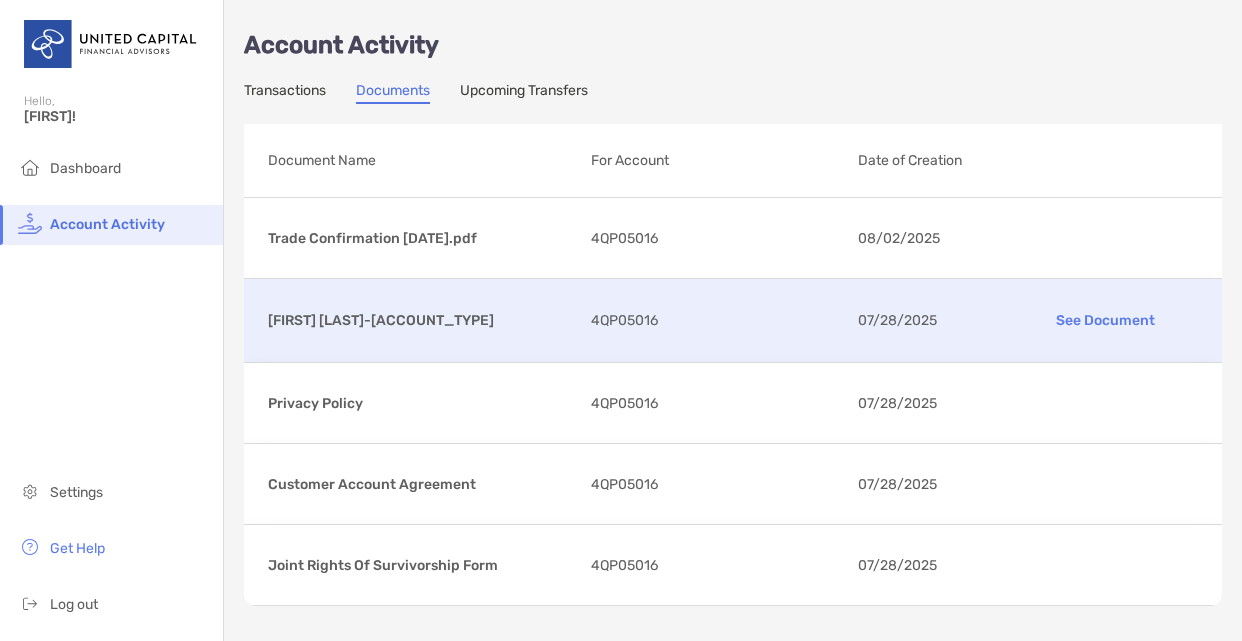 click on "[FIRST] [LAST]-[ACCOUNT_TYPE] See Document [ACCOUNT_NUM] [DATE]" at bounding box center [733, 320] 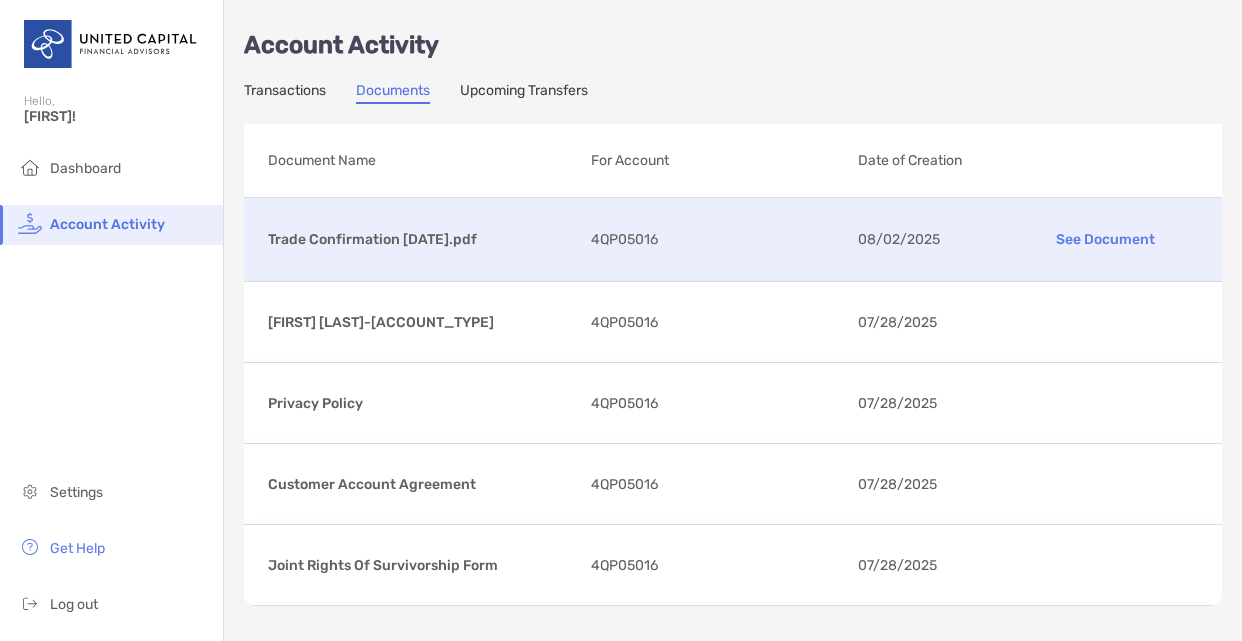 click on "08/02/2025" at bounding box center [928, 239] 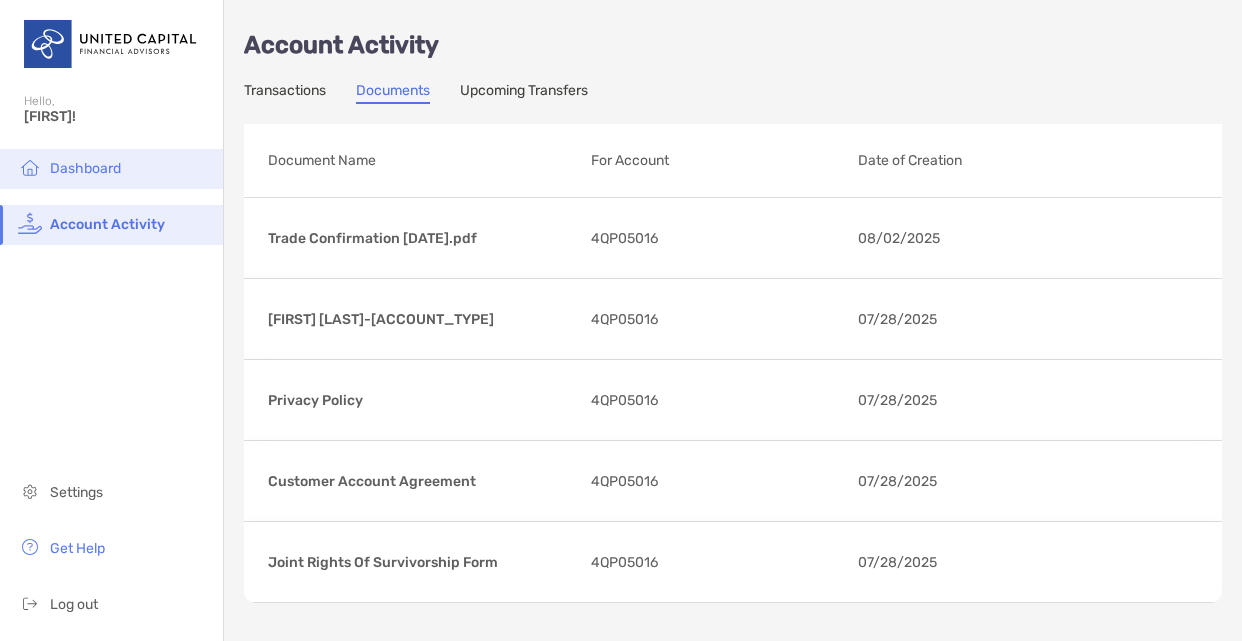 click on "Dashboard" at bounding box center (111, 169) 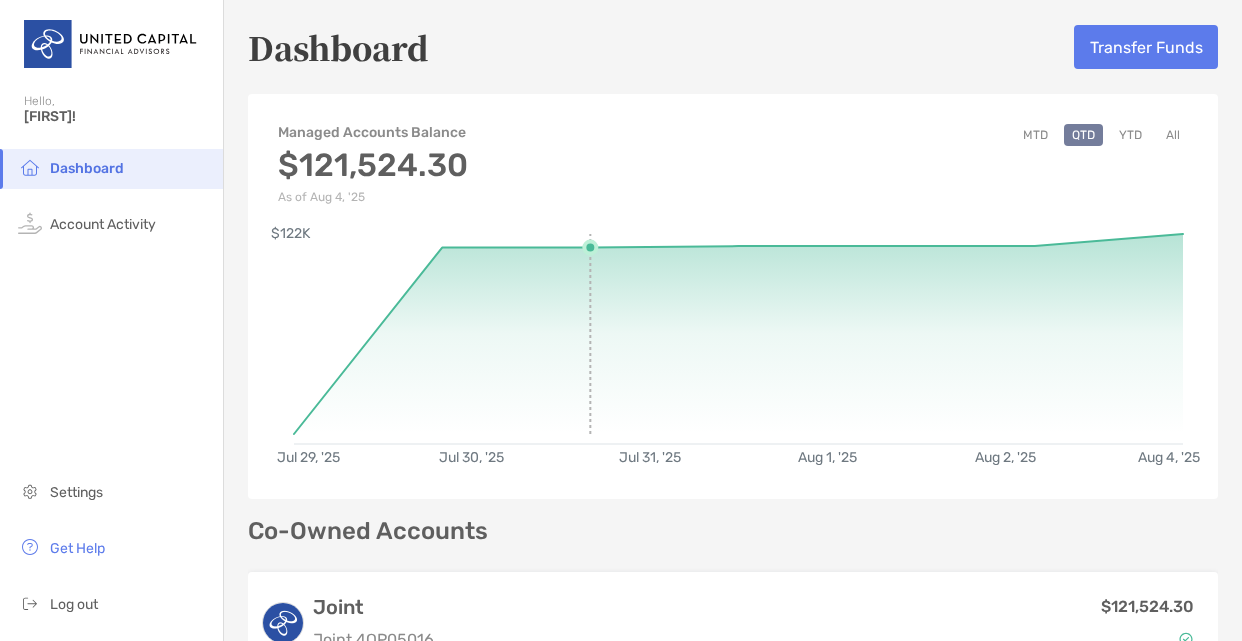 scroll, scrollTop: 89, scrollLeft: 0, axis: vertical 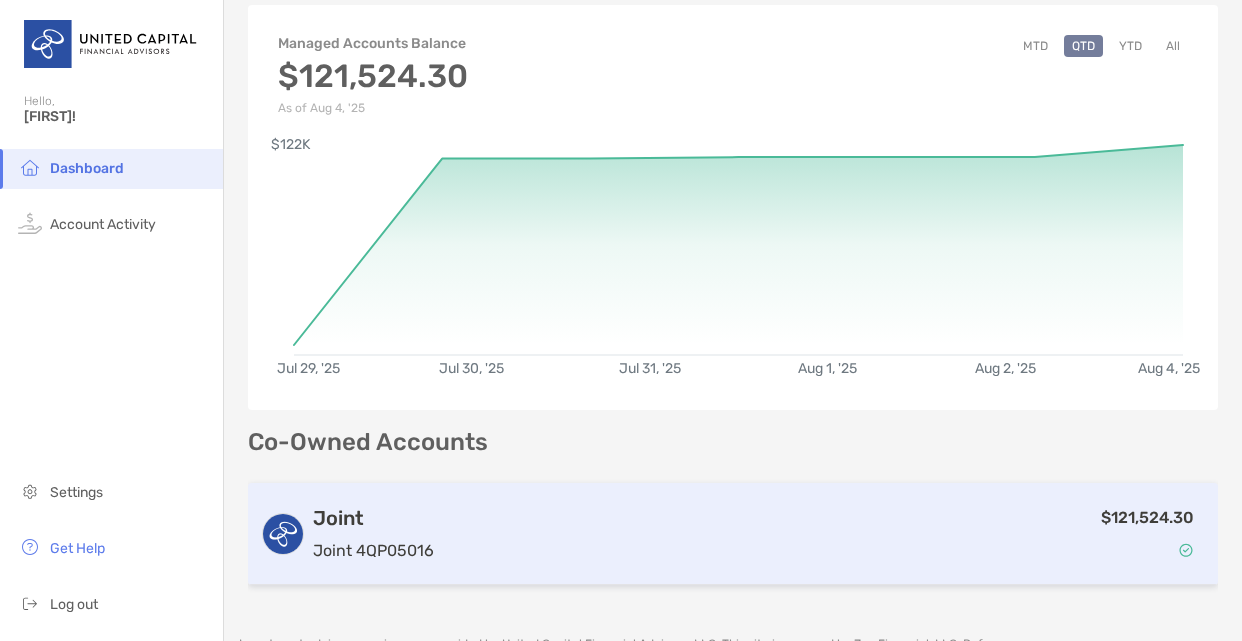 click on "$121,524.30" at bounding box center (824, 534) 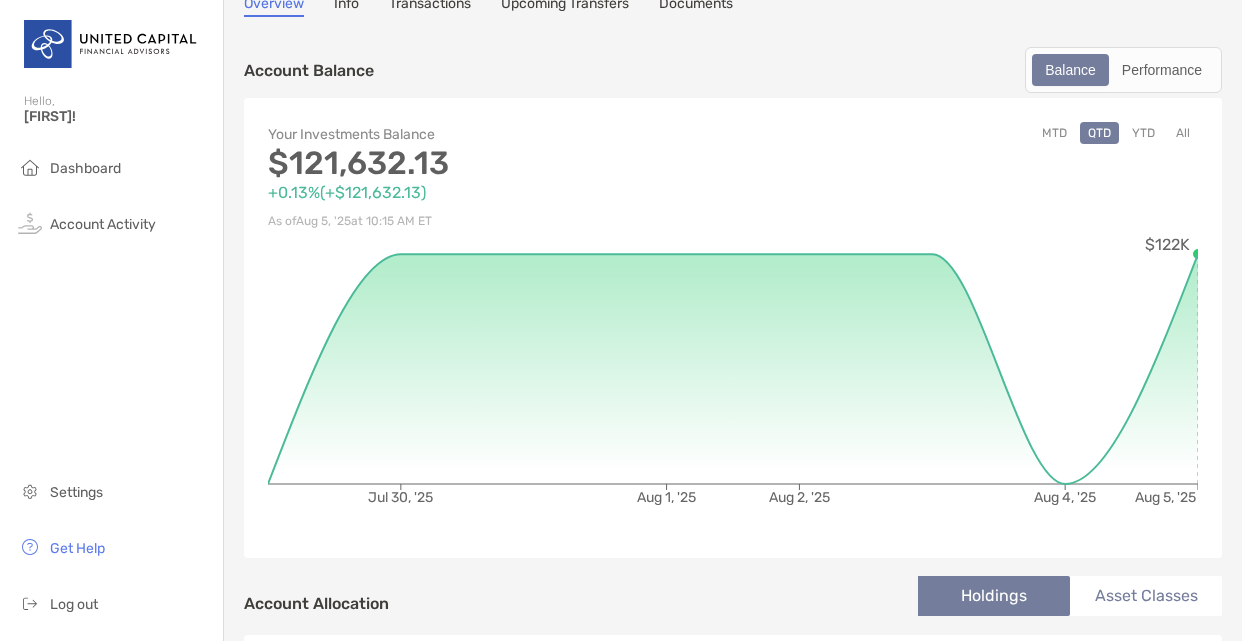 scroll, scrollTop: 0, scrollLeft: 0, axis: both 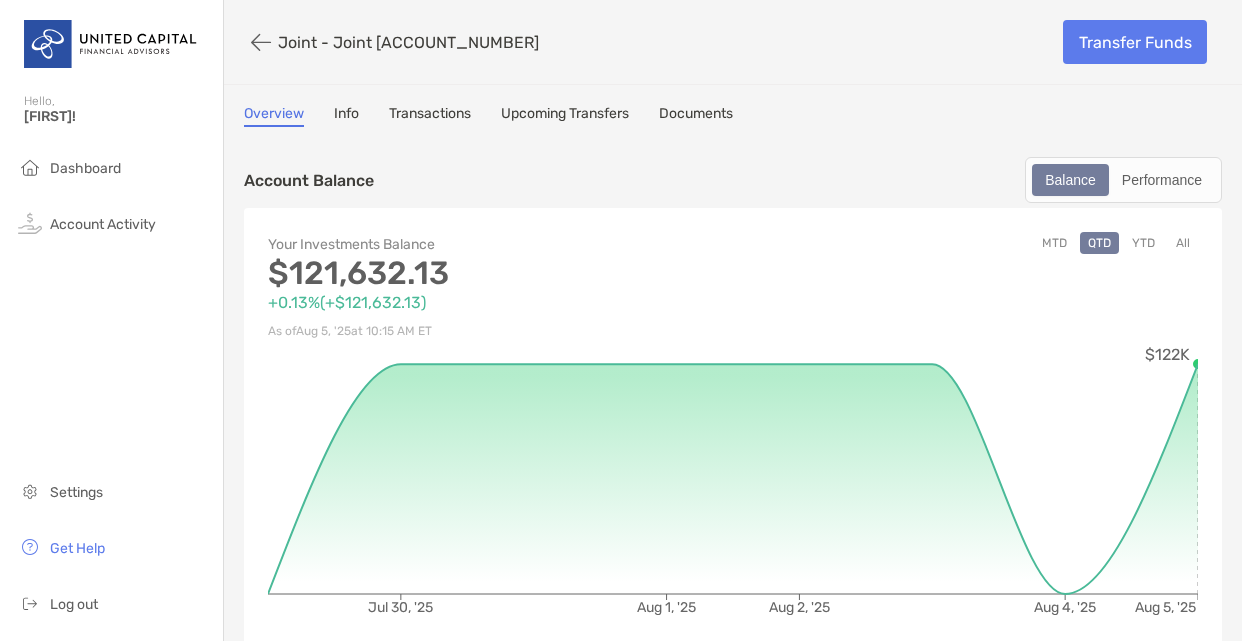 click on "MTD" at bounding box center [1054, 243] 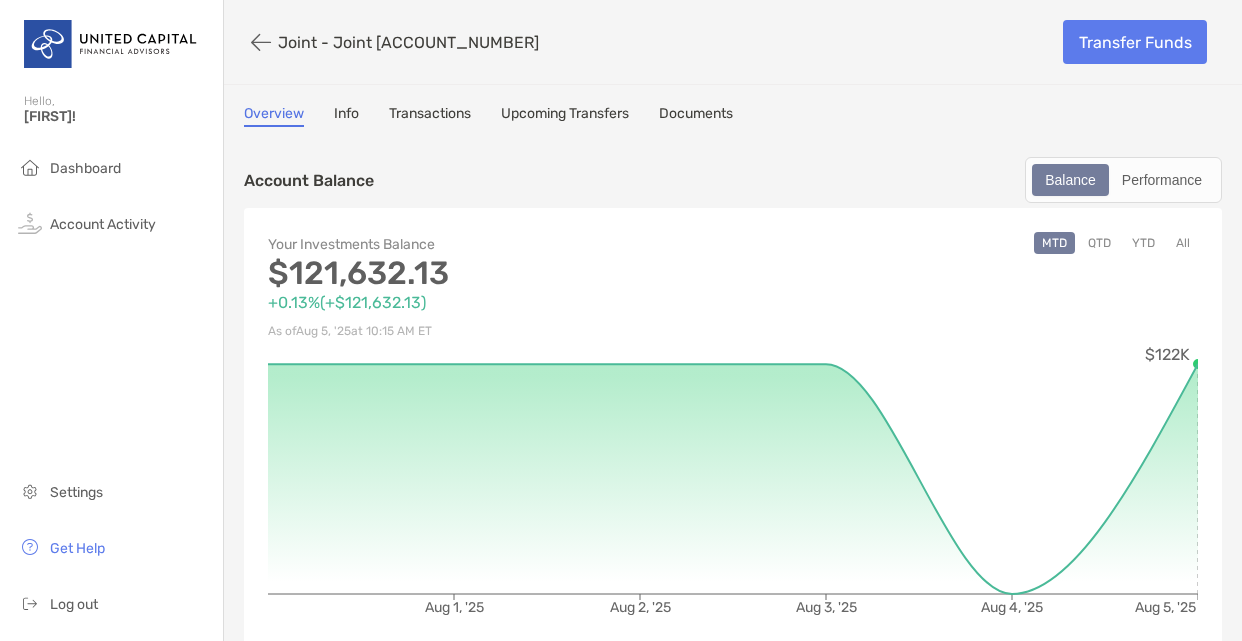 click on "YTD" at bounding box center (1143, 243) 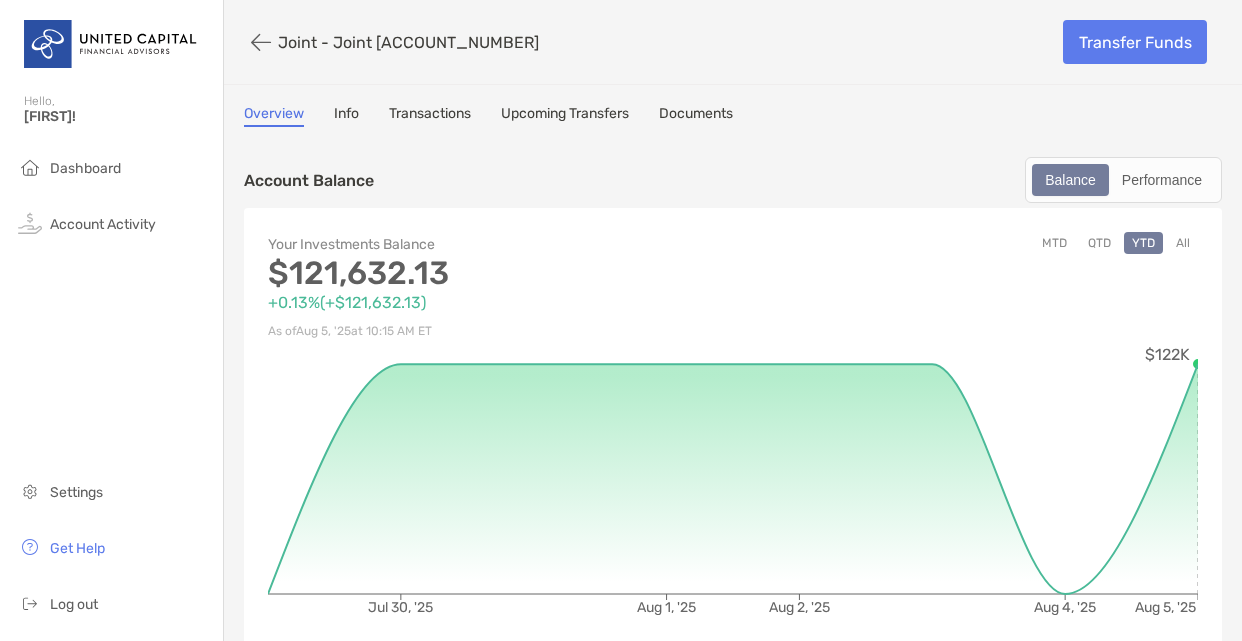 click on "Info" at bounding box center (346, 116) 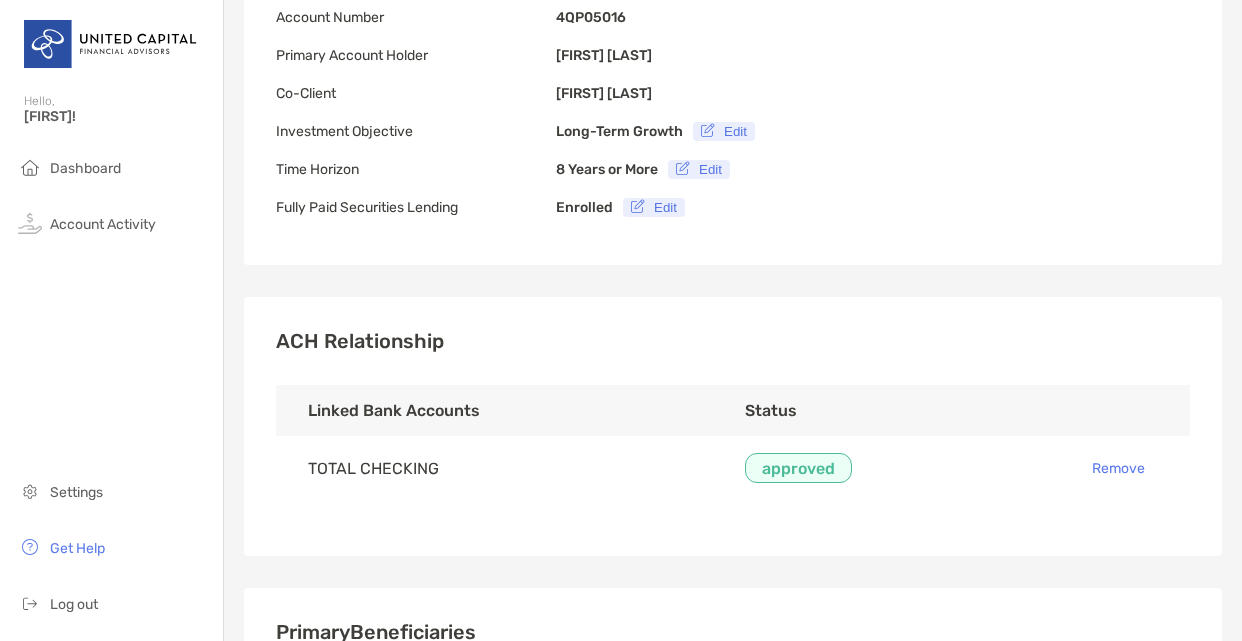 scroll, scrollTop: 0, scrollLeft: 0, axis: both 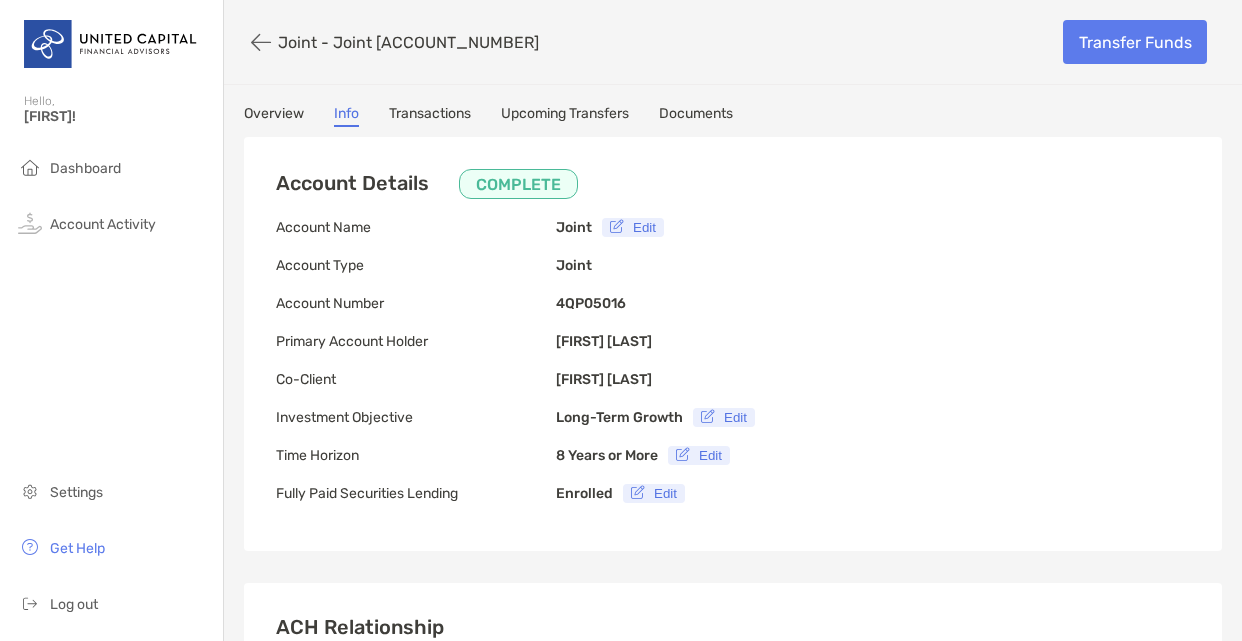 click on "Transactions" at bounding box center (430, 116) 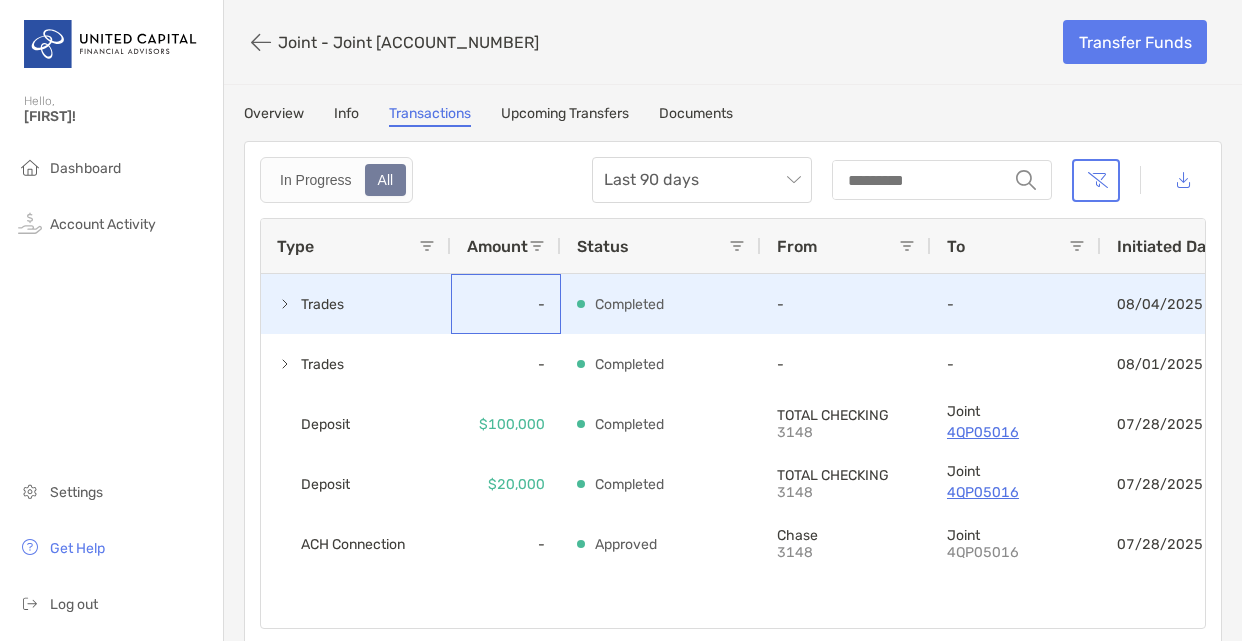 click on "-" at bounding box center (506, 304) 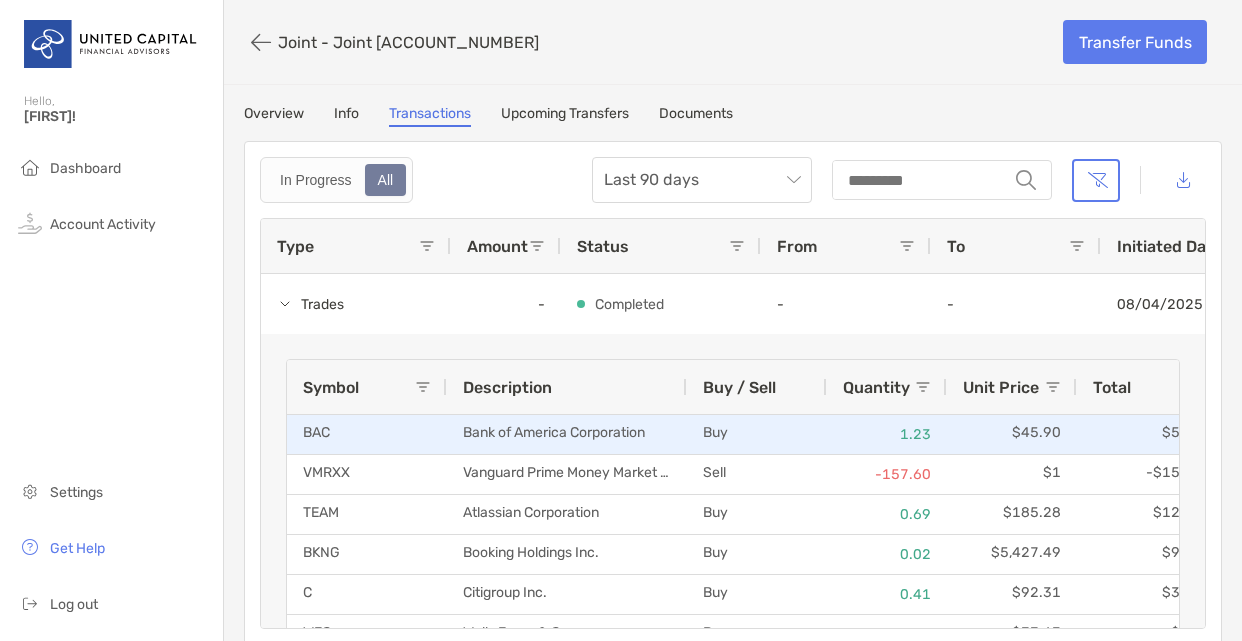 scroll, scrollTop: 83, scrollLeft: 0, axis: vertical 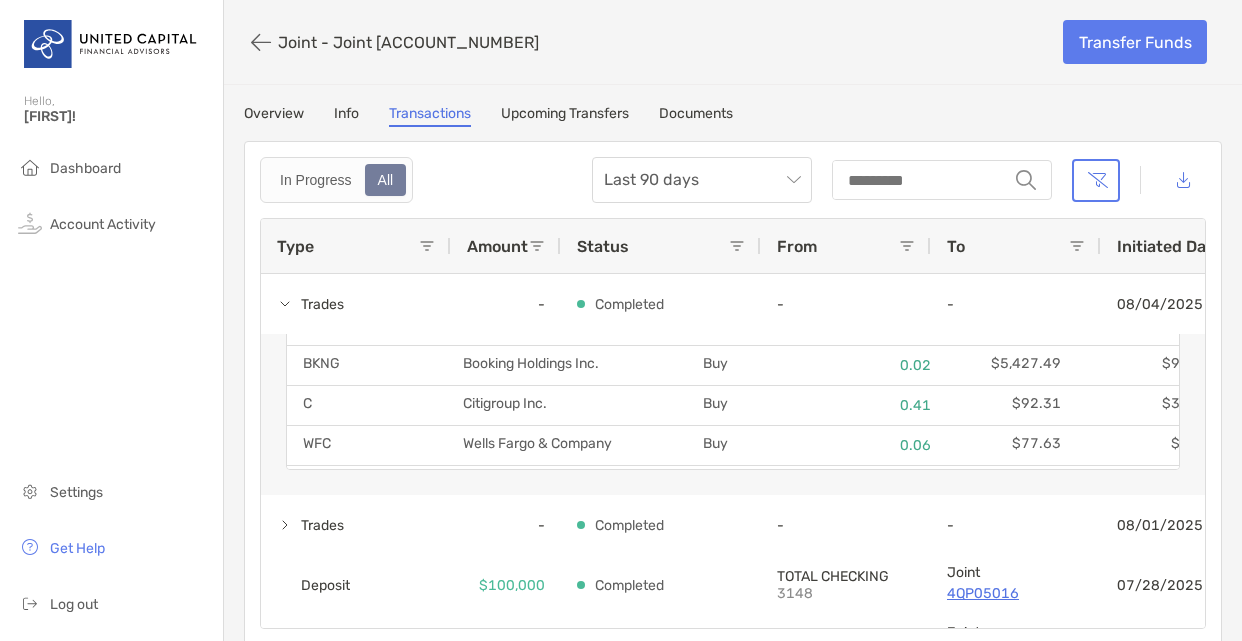 click on "Upcoming Transfers" at bounding box center (565, 116) 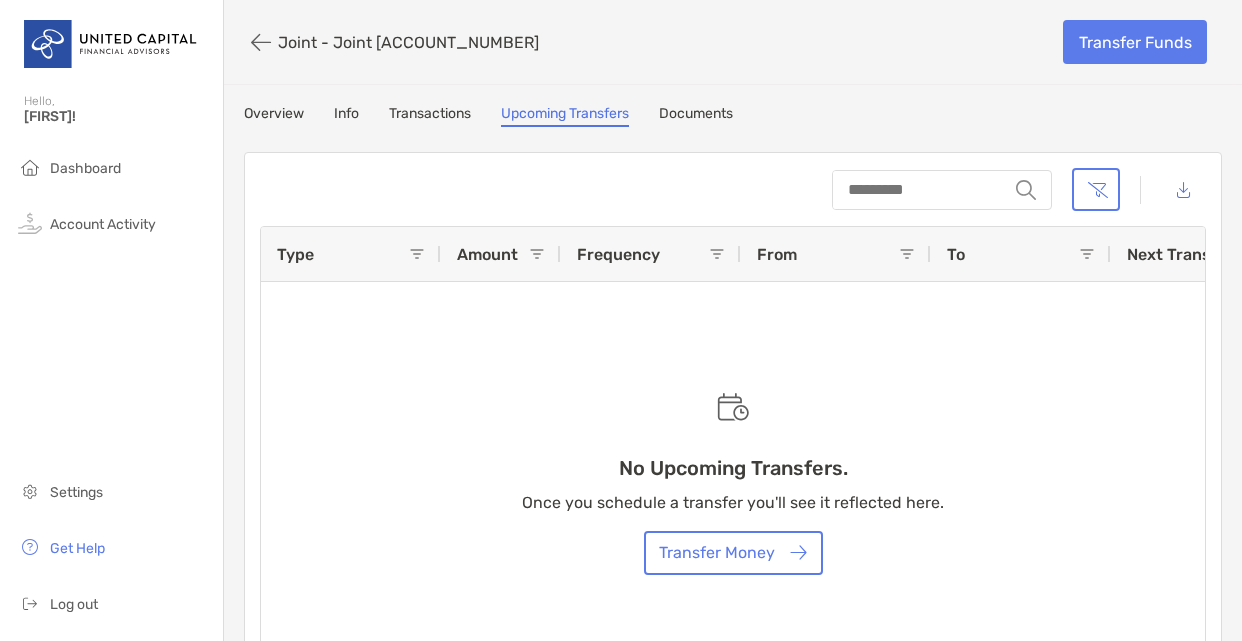 click on "Documents" at bounding box center [696, 116] 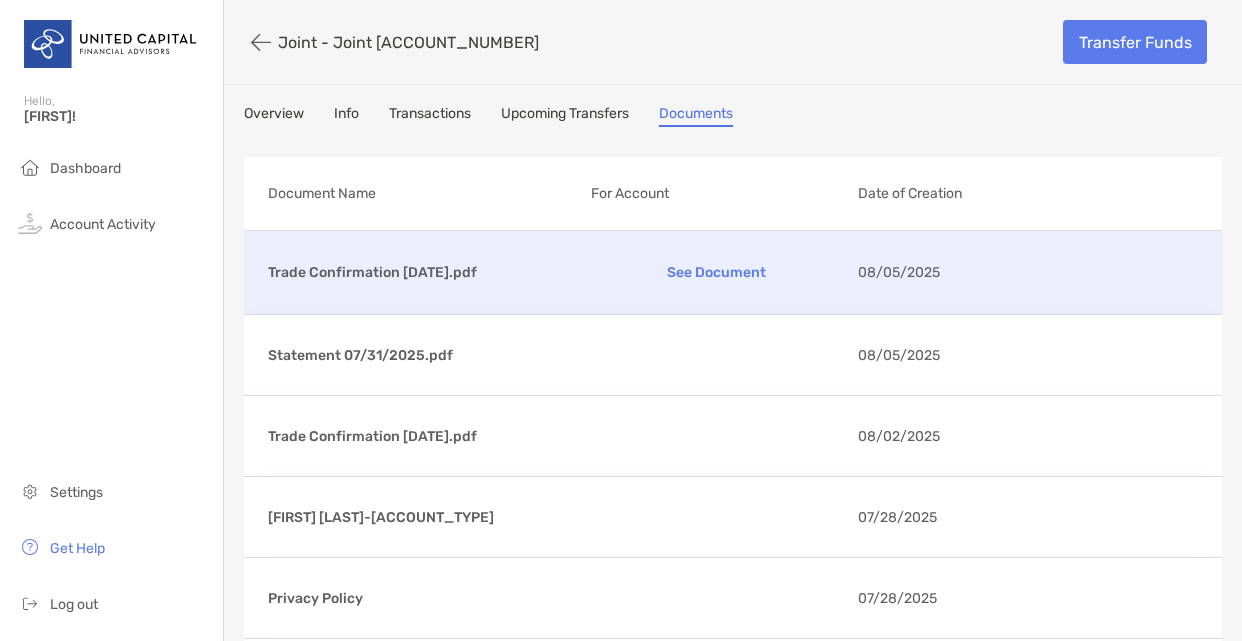 click on "See Document" at bounding box center [716, 272] 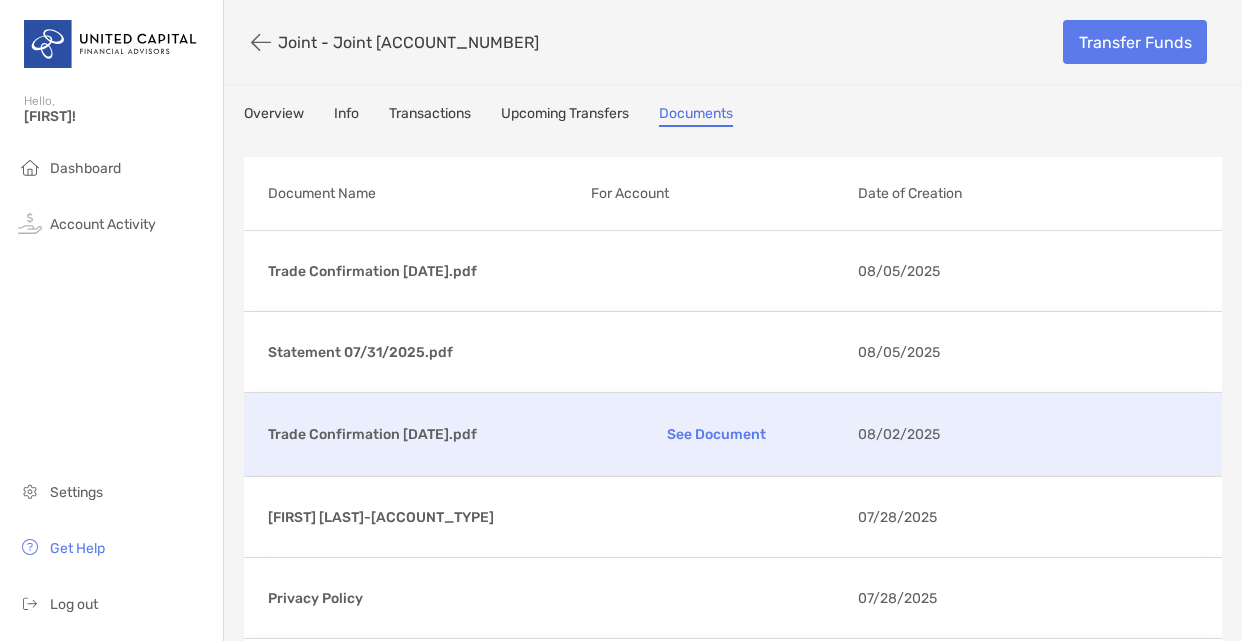 click on "Trade Confirmation 08/01/2025.pdf See Document 08/02/2025" at bounding box center [733, 434] 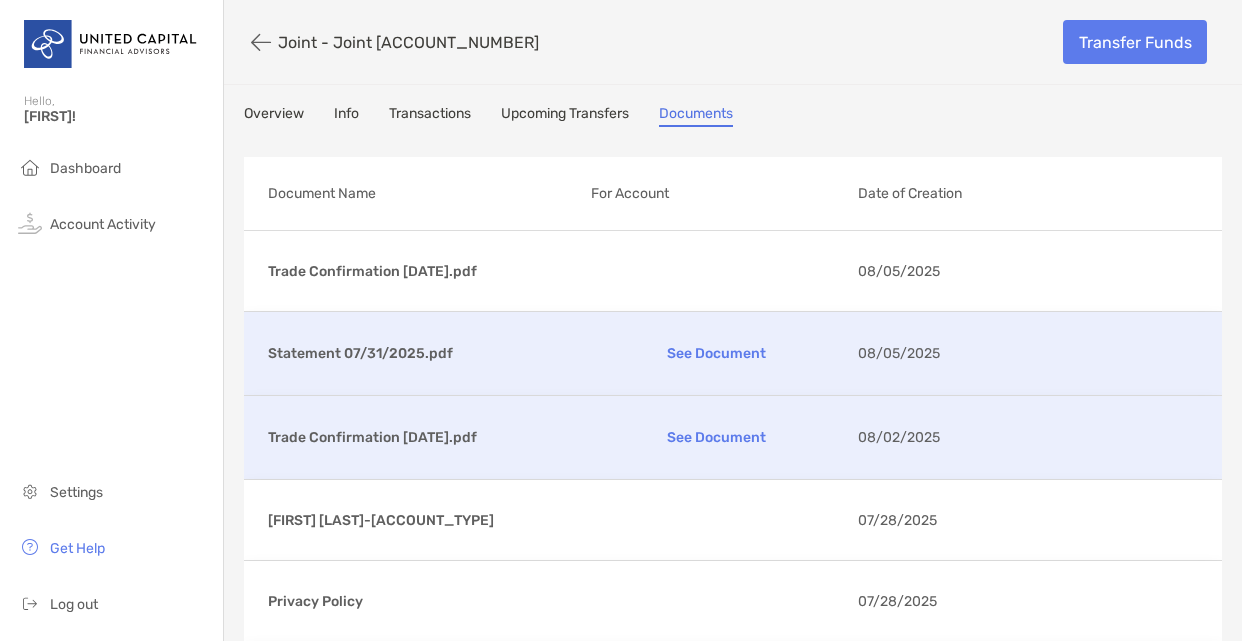 click on "See Document" at bounding box center [716, 353] 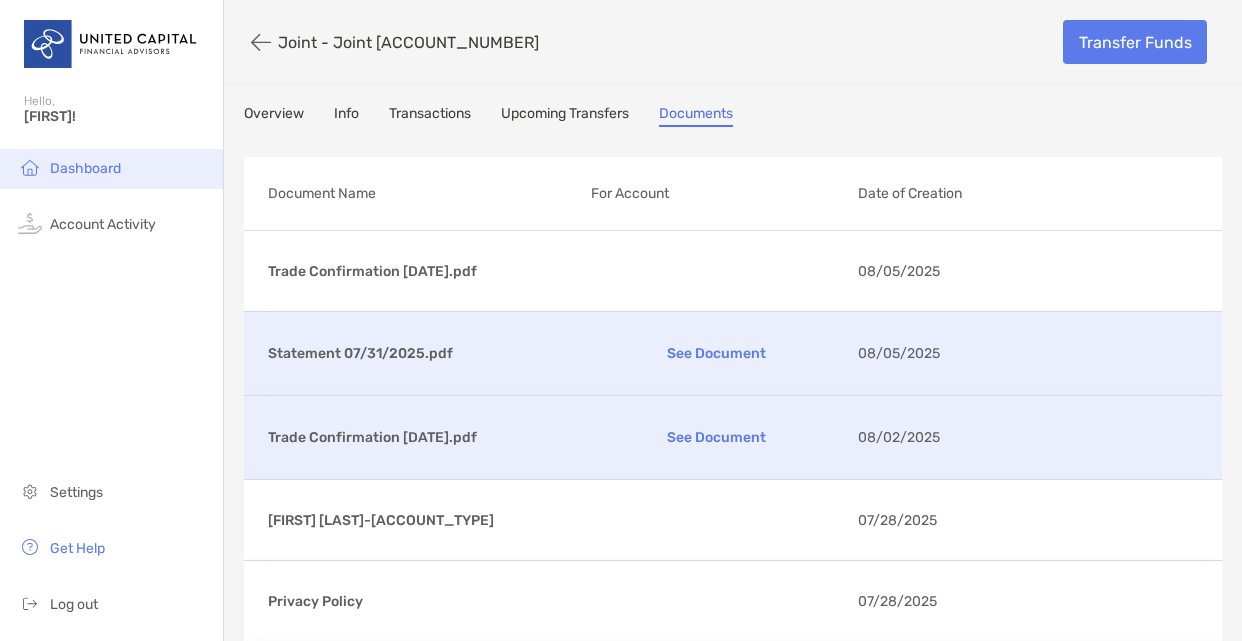 click on "Dashboard" at bounding box center (85, 168) 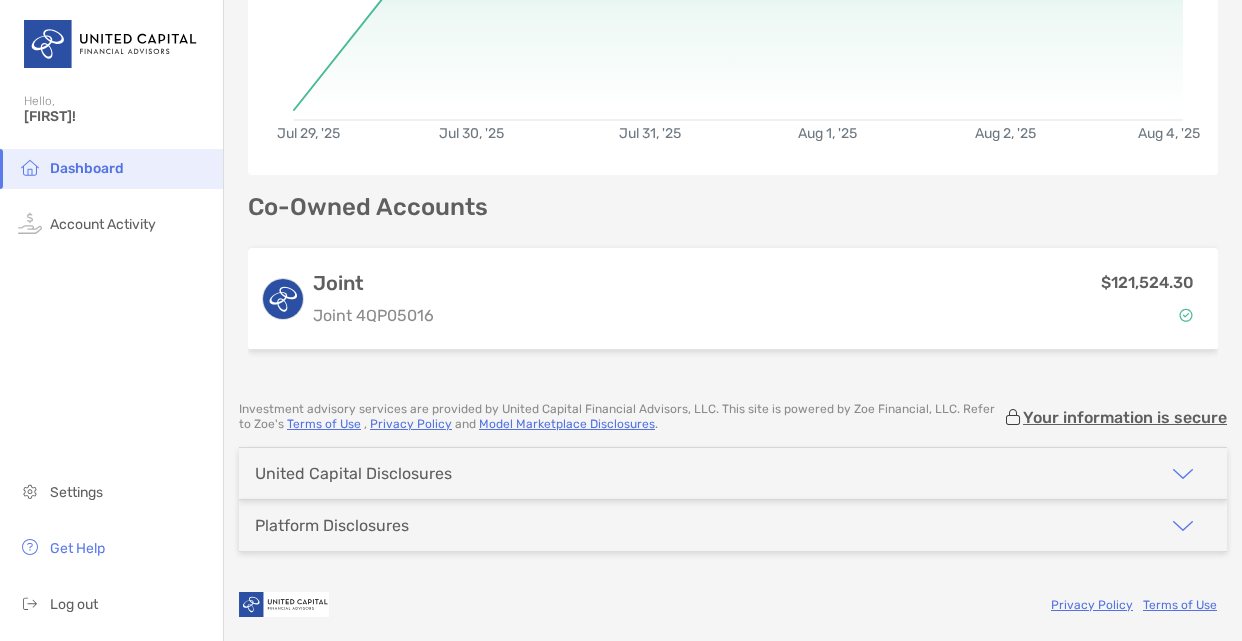 scroll, scrollTop: 330, scrollLeft: 0, axis: vertical 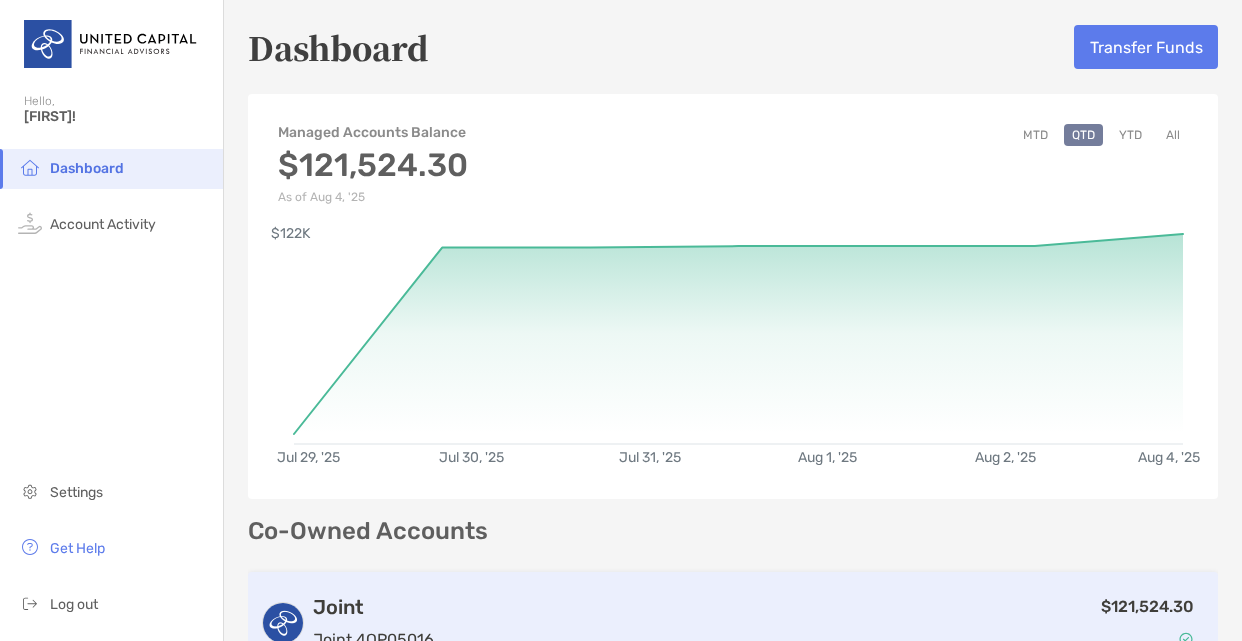 click on "$121,524.30" at bounding box center [824, 623] 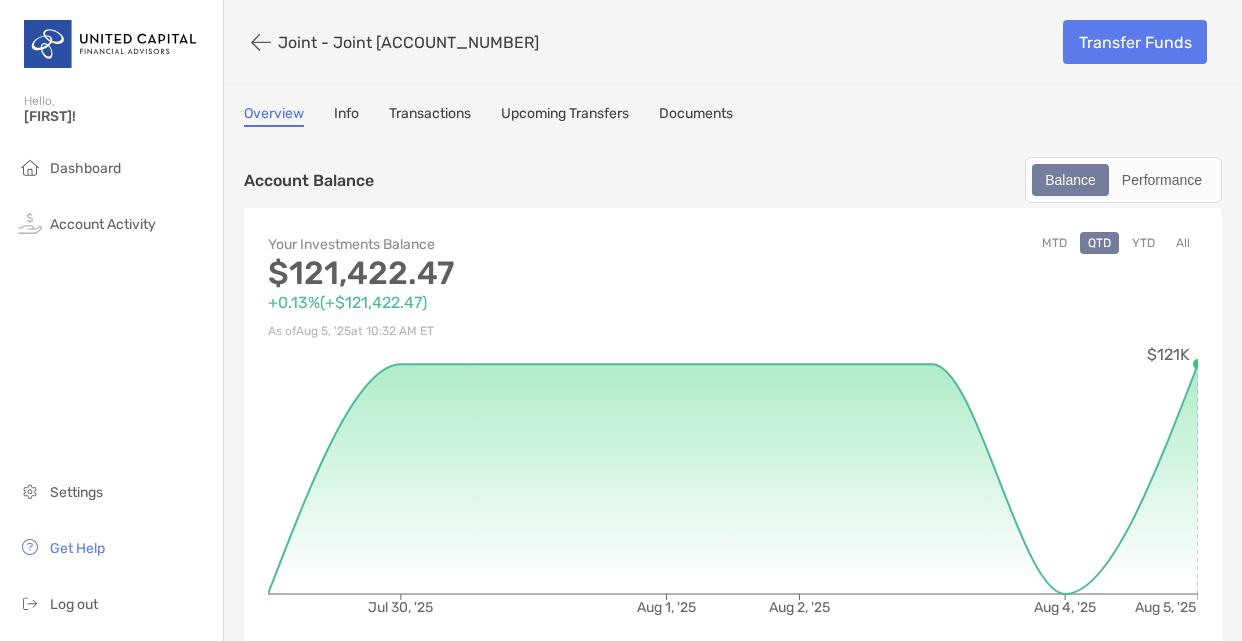 click on "All" at bounding box center [1183, 243] 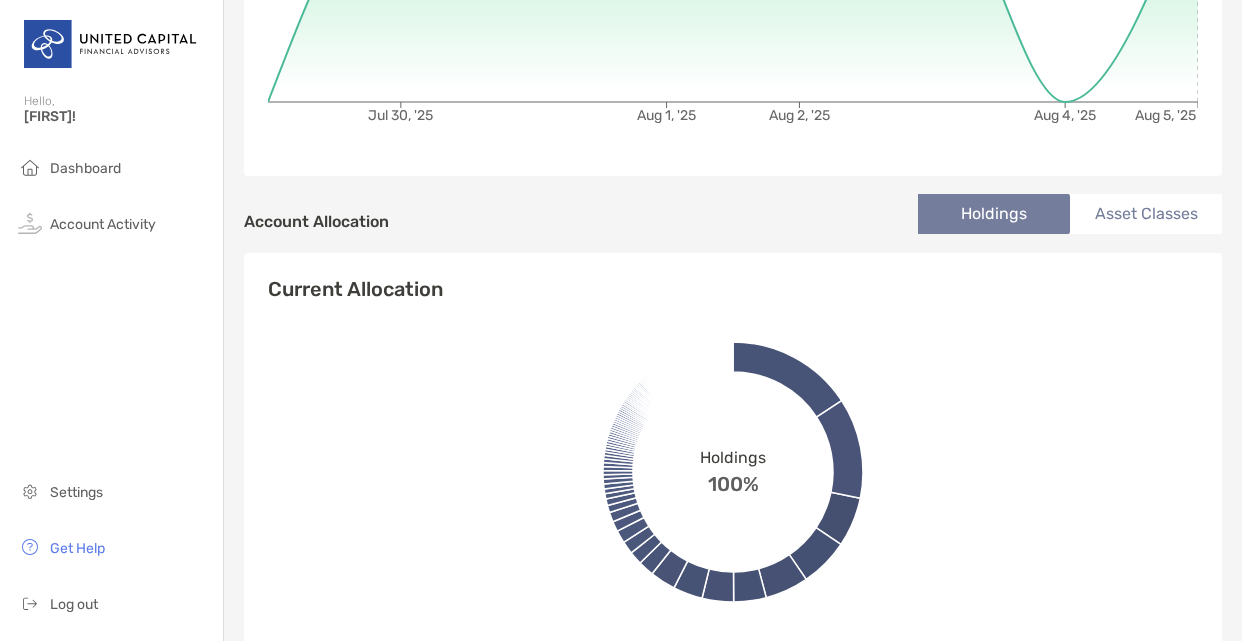 scroll, scrollTop: 0, scrollLeft: 0, axis: both 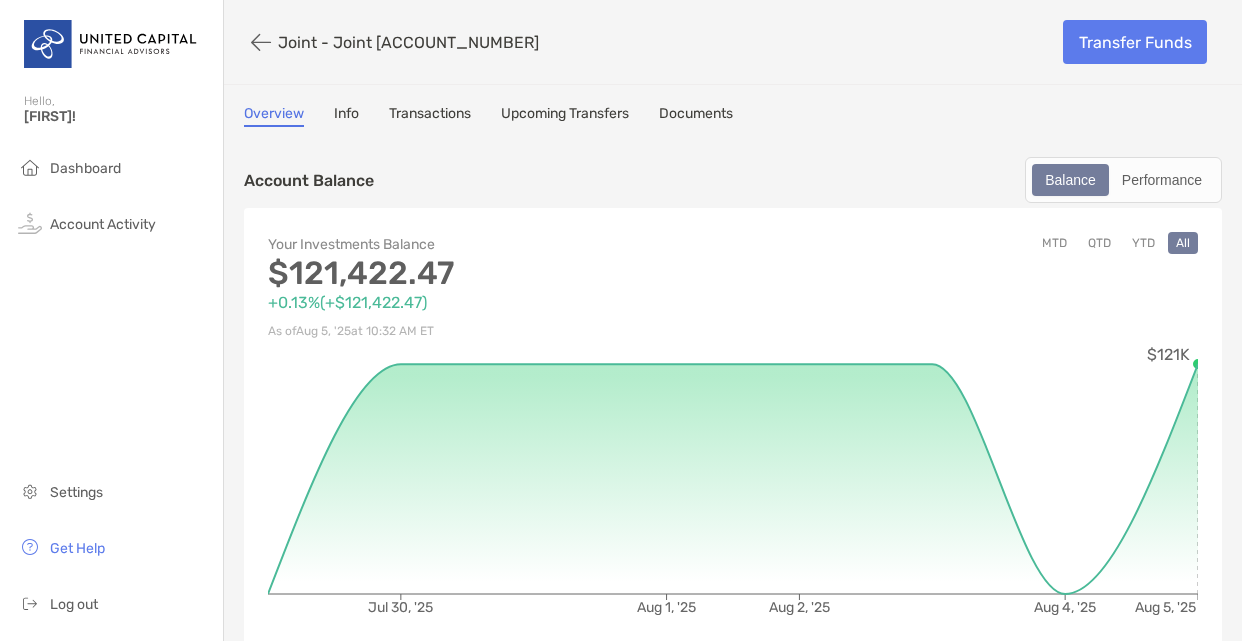 click on "Info" at bounding box center (346, 116) 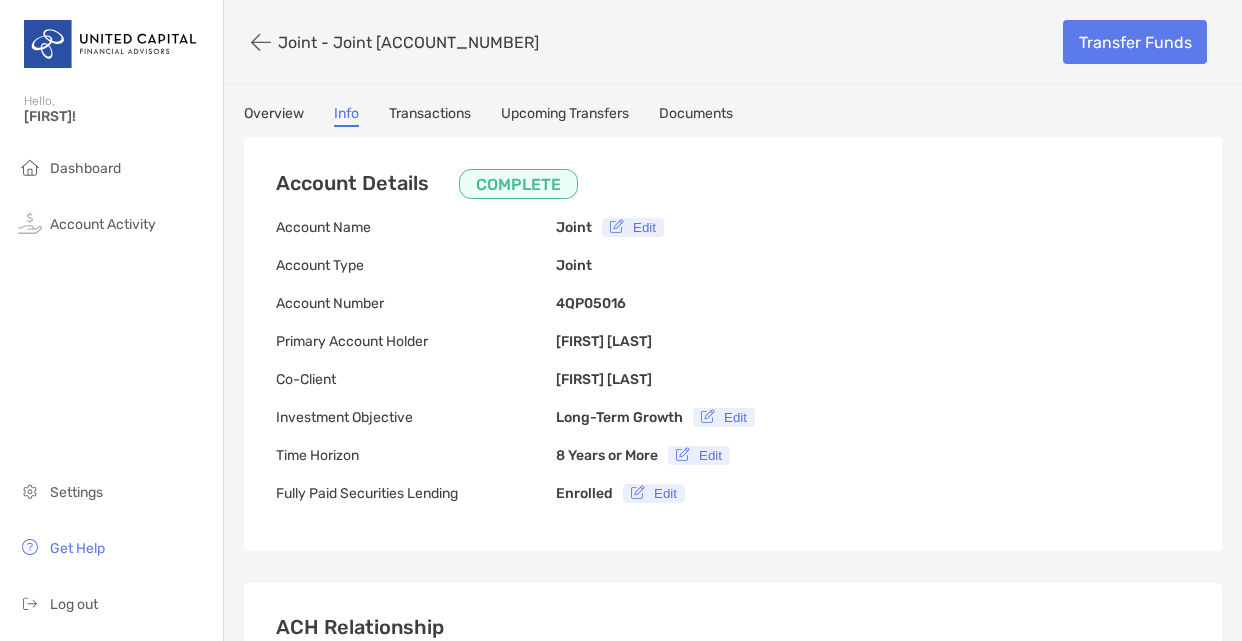 click on "Overview" at bounding box center (274, 116) 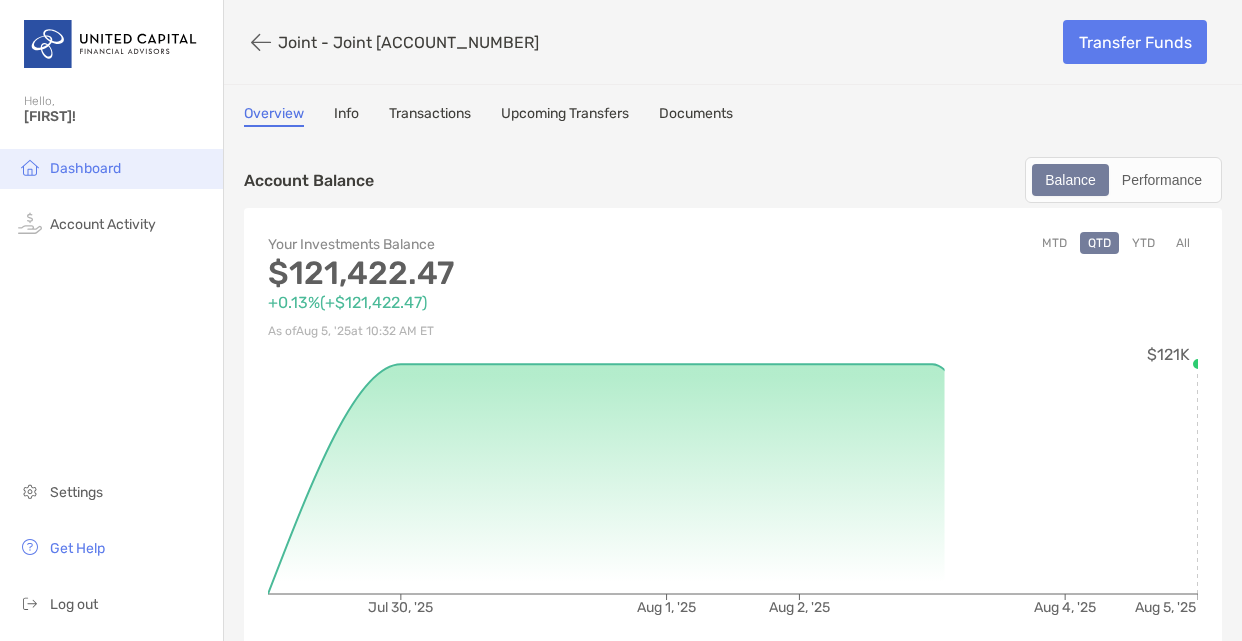 click on "Dashboard" at bounding box center (85, 168) 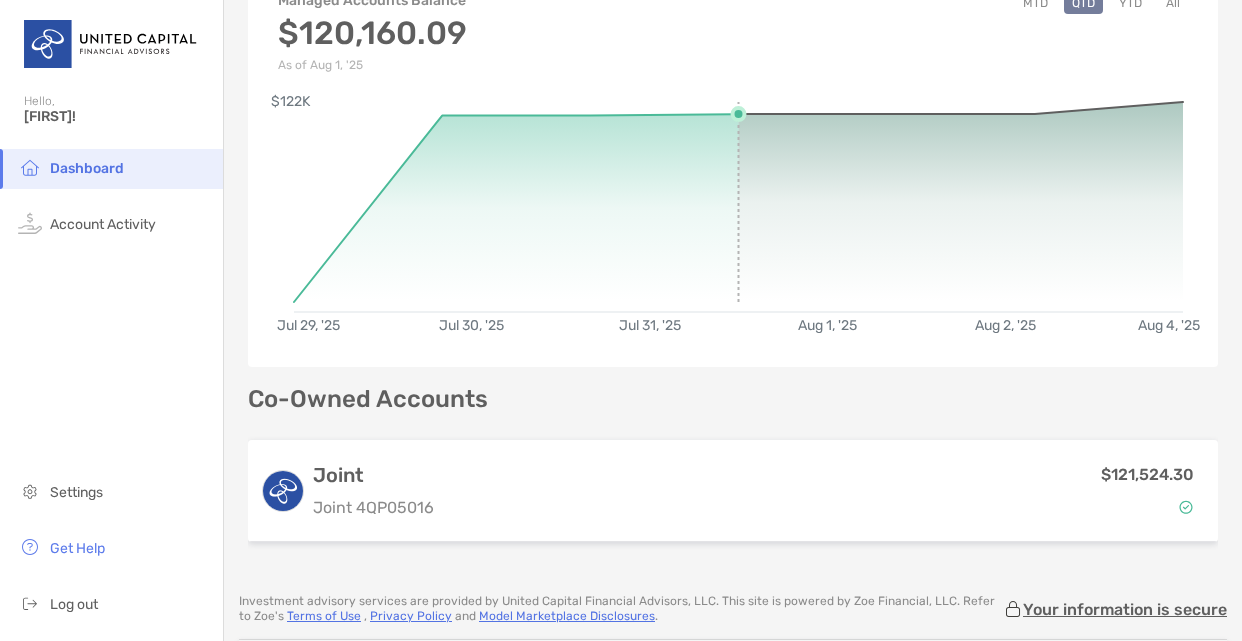 scroll, scrollTop: 134, scrollLeft: 0, axis: vertical 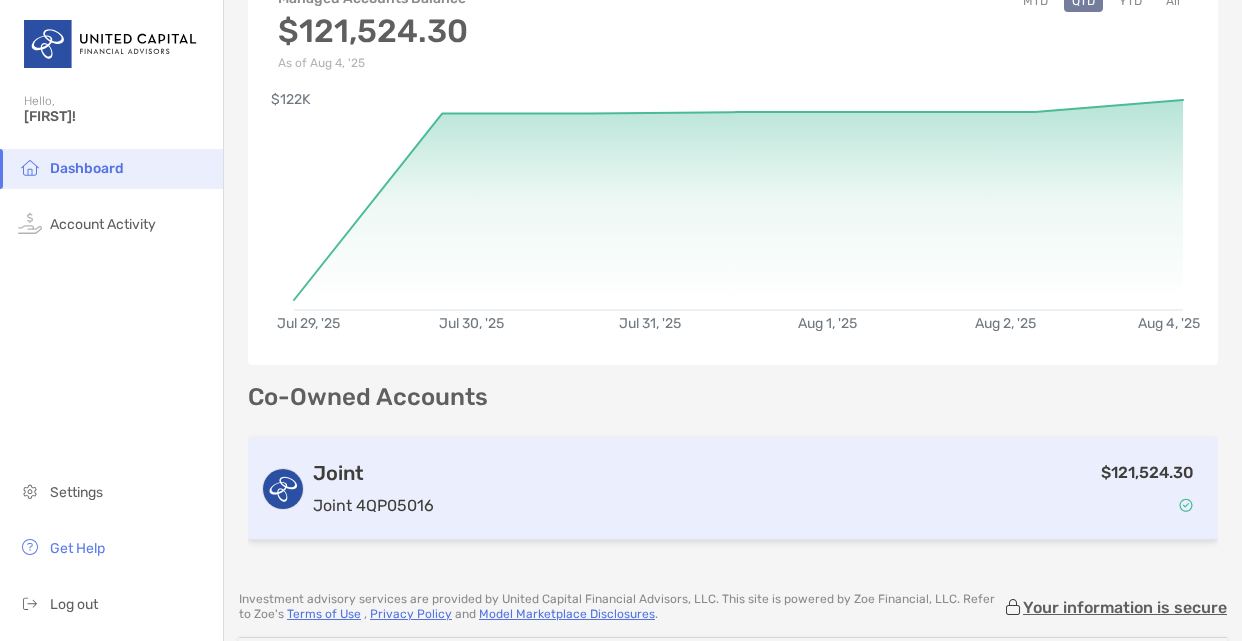 click on "$121,524.30" at bounding box center [824, 489] 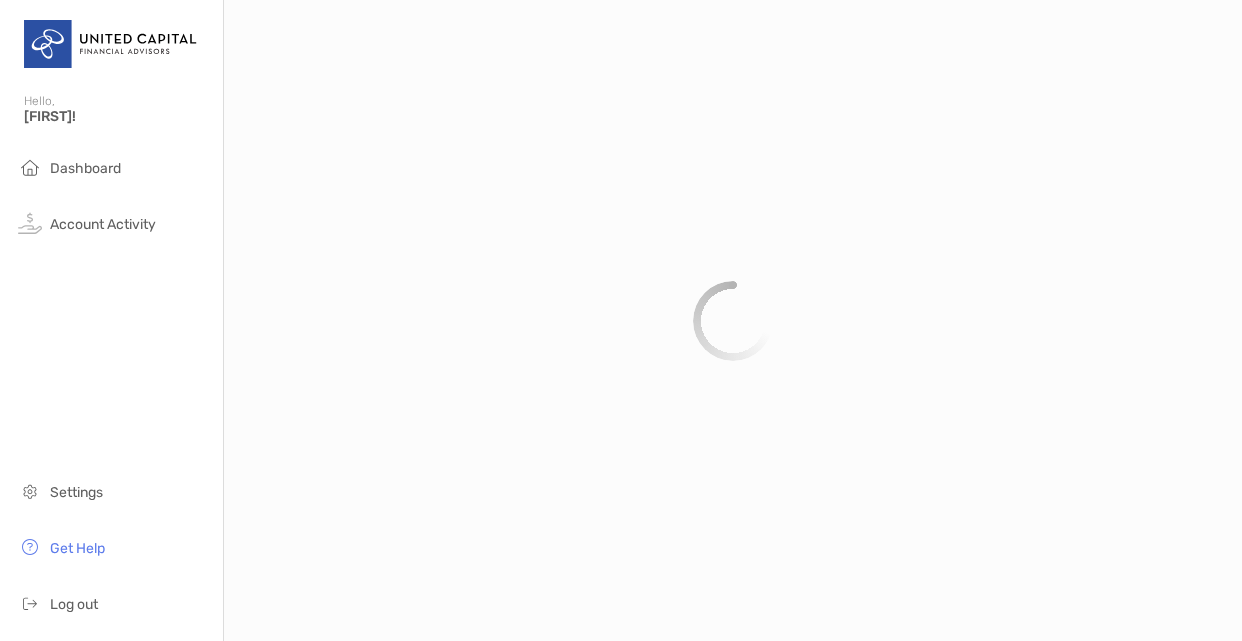 scroll, scrollTop: 0, scrollLeft: 0, axis: both 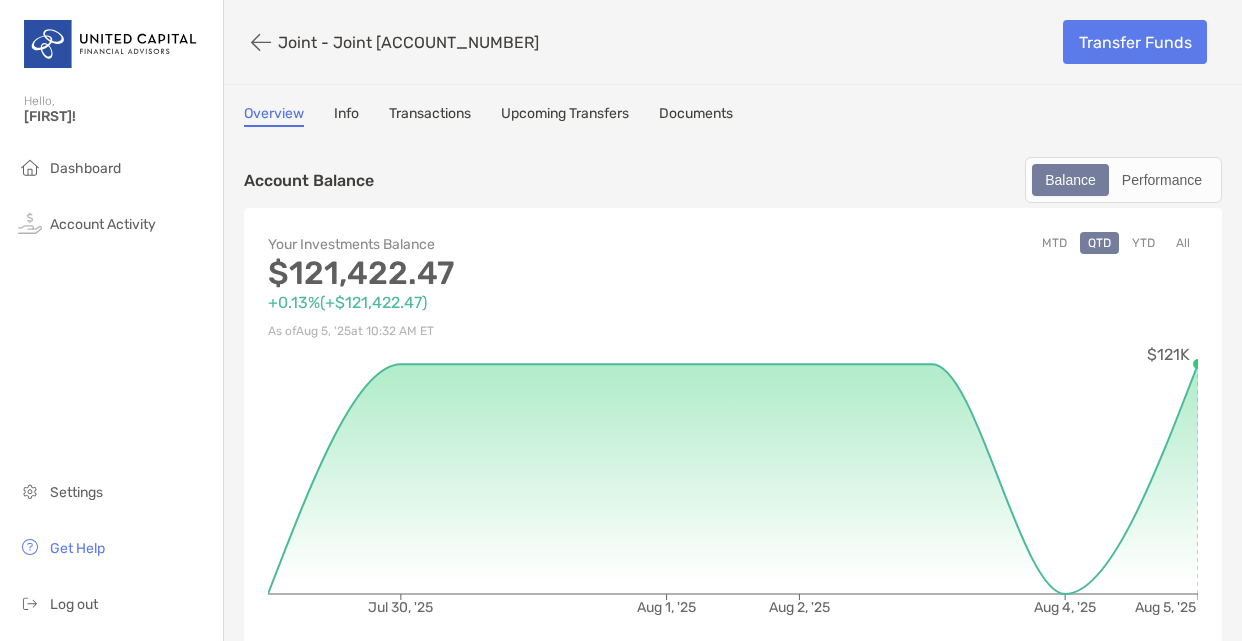 click on "All" at bounding box center (1183, 243) 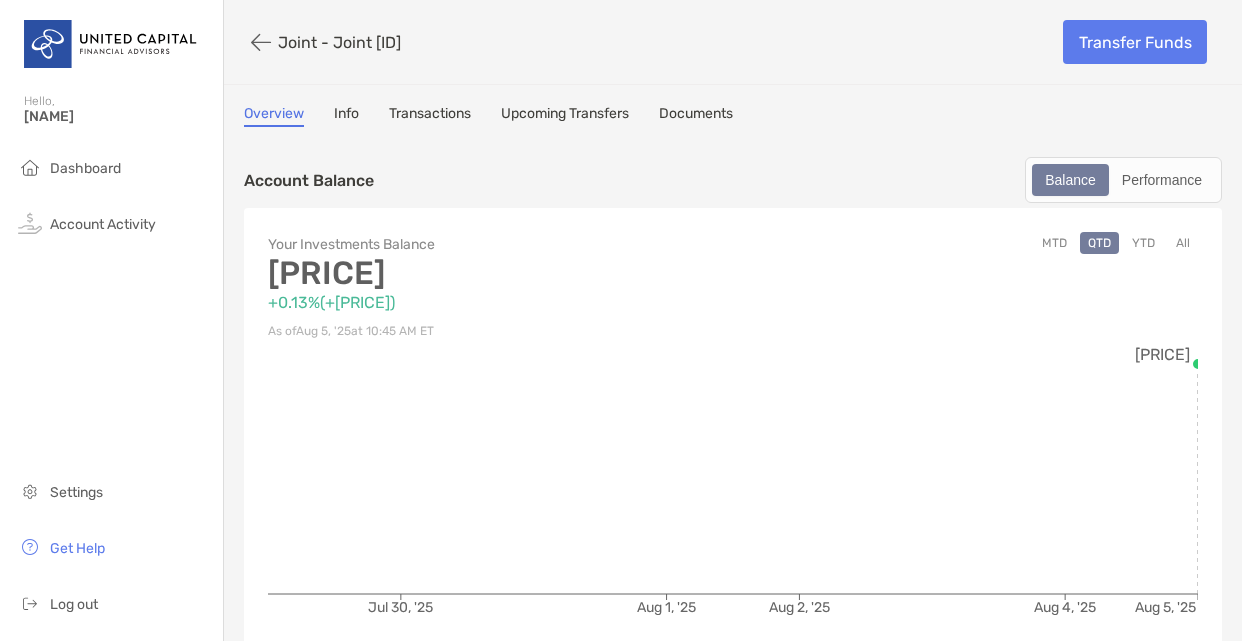 scroll, scrollTop: 0, scrollLeft: 0, axis: both 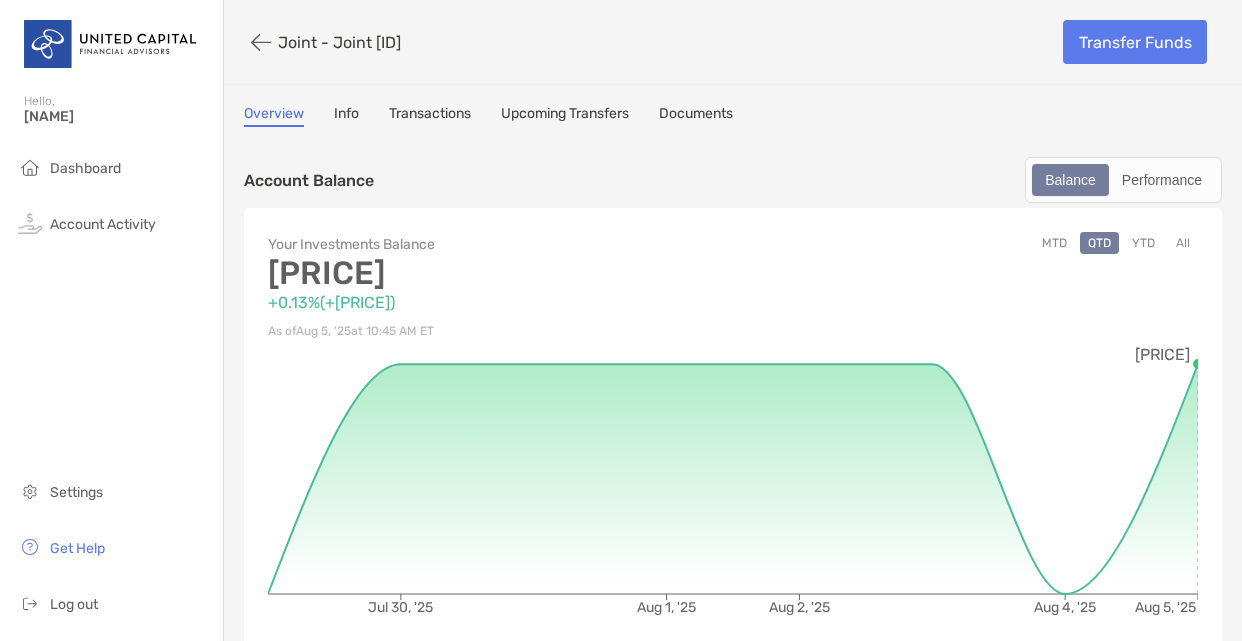 click on "Documents" at bounding box center (696, 116) 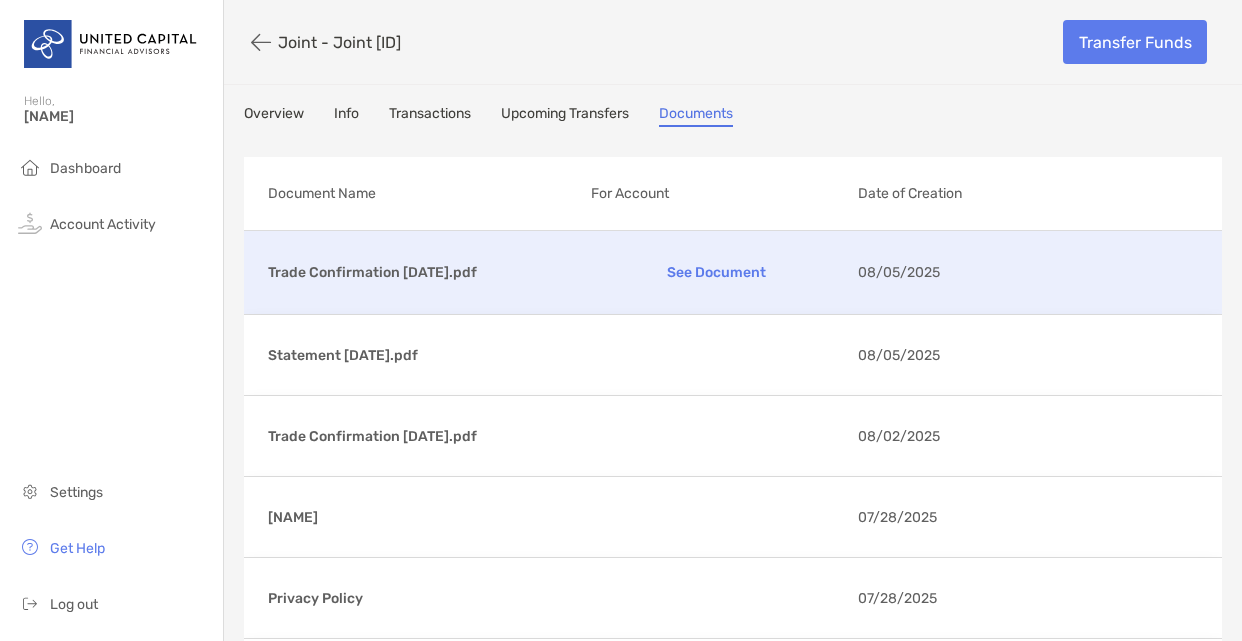 click on "See Document" at bounding box center [716, 272] 